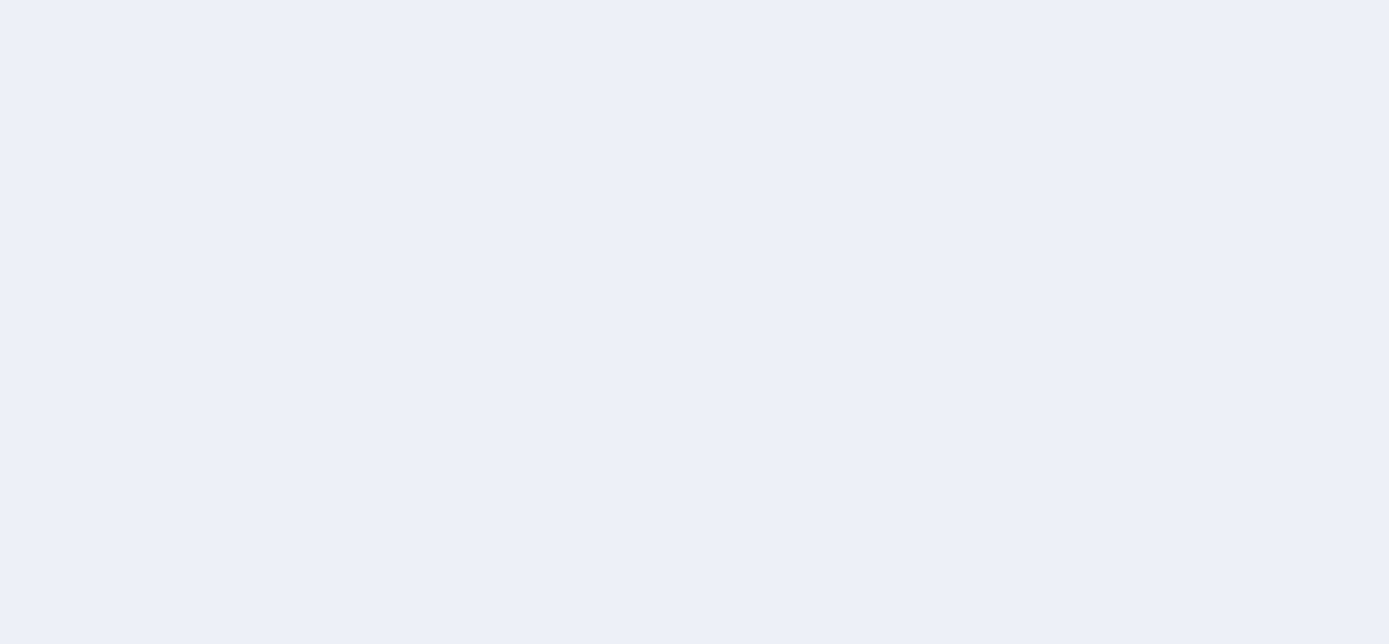 scroll, scrollTop: 0, scrollLeft: 0, axis: both 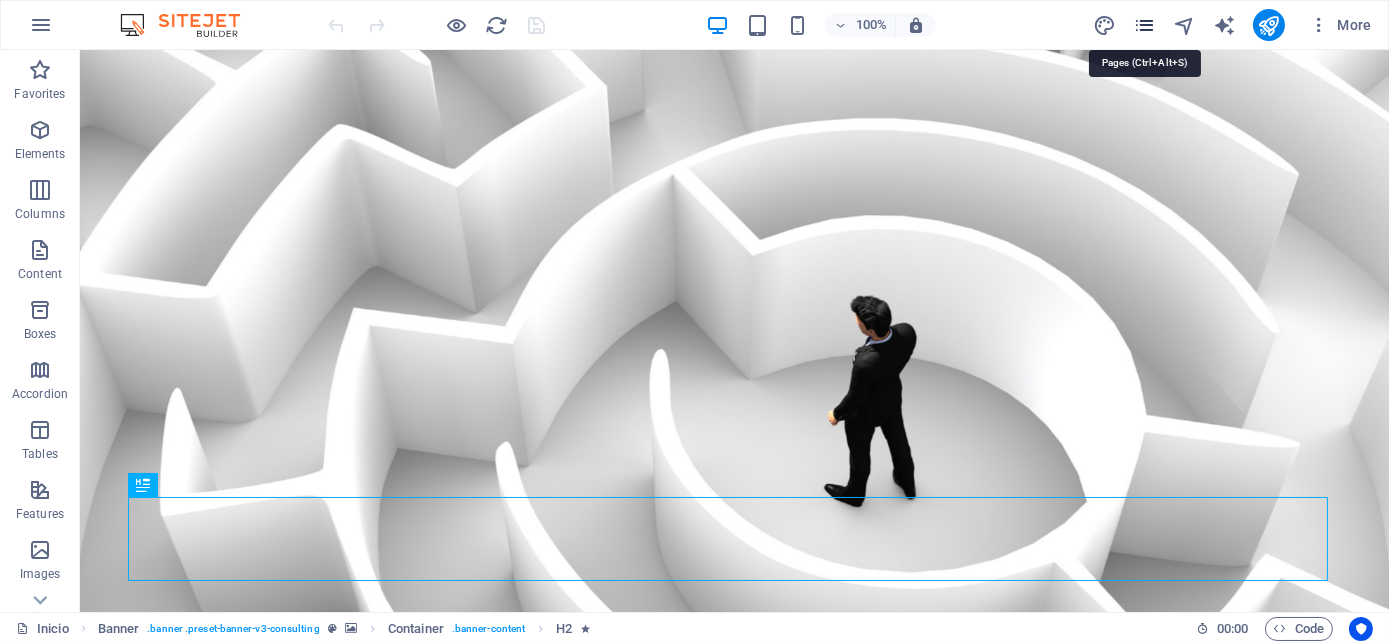 click at bounding box center [1144, 25] 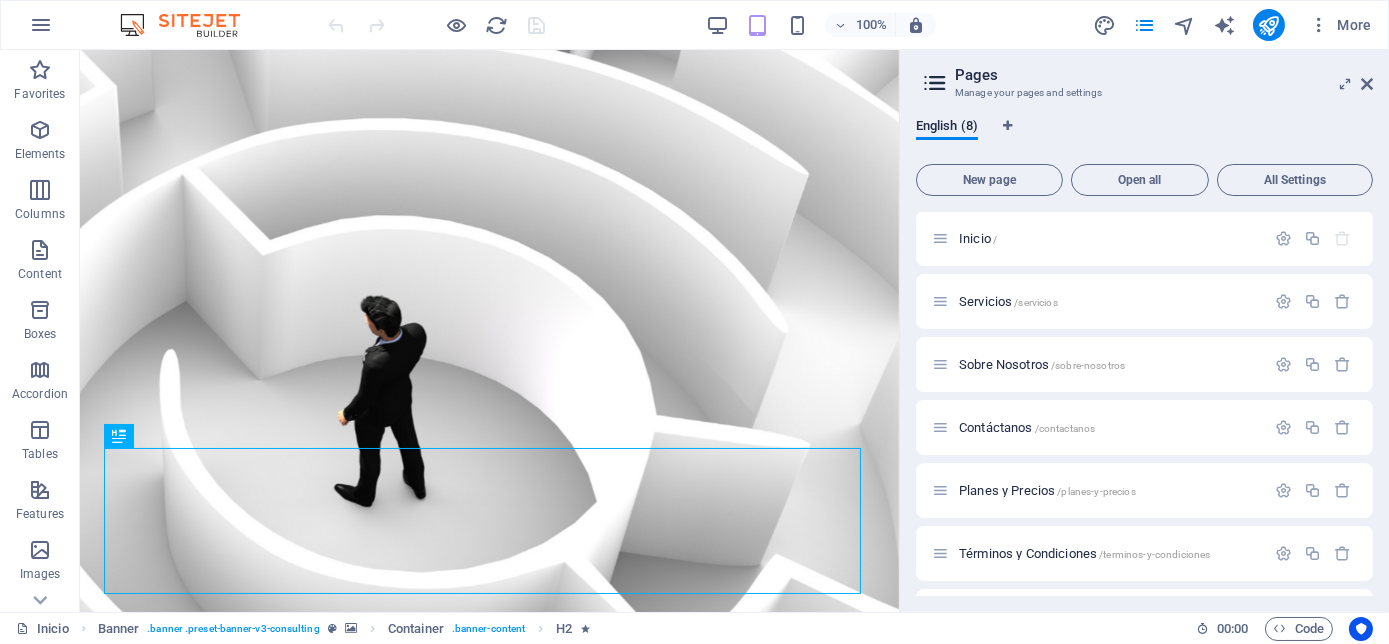 scroll, scrollTop: 0, scrollLeft: 0, axis: both 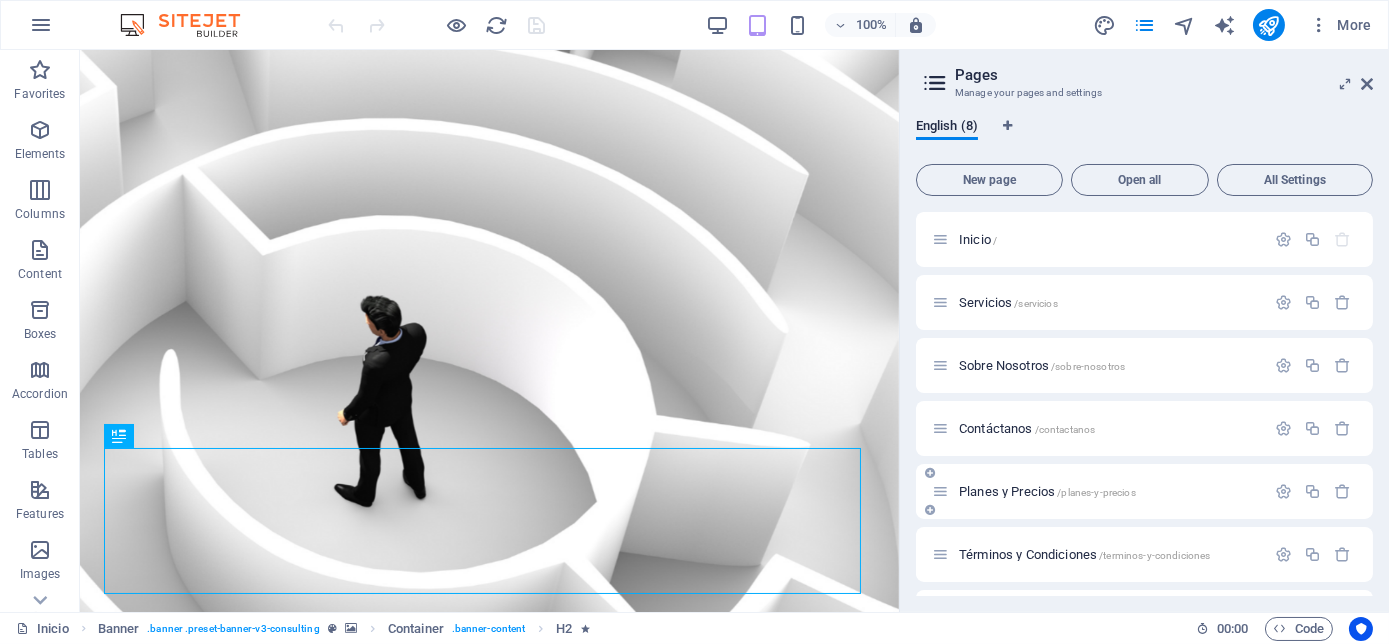 click on "Planes y Precios /planes-y-precios" at bounding box center [1047, 491] 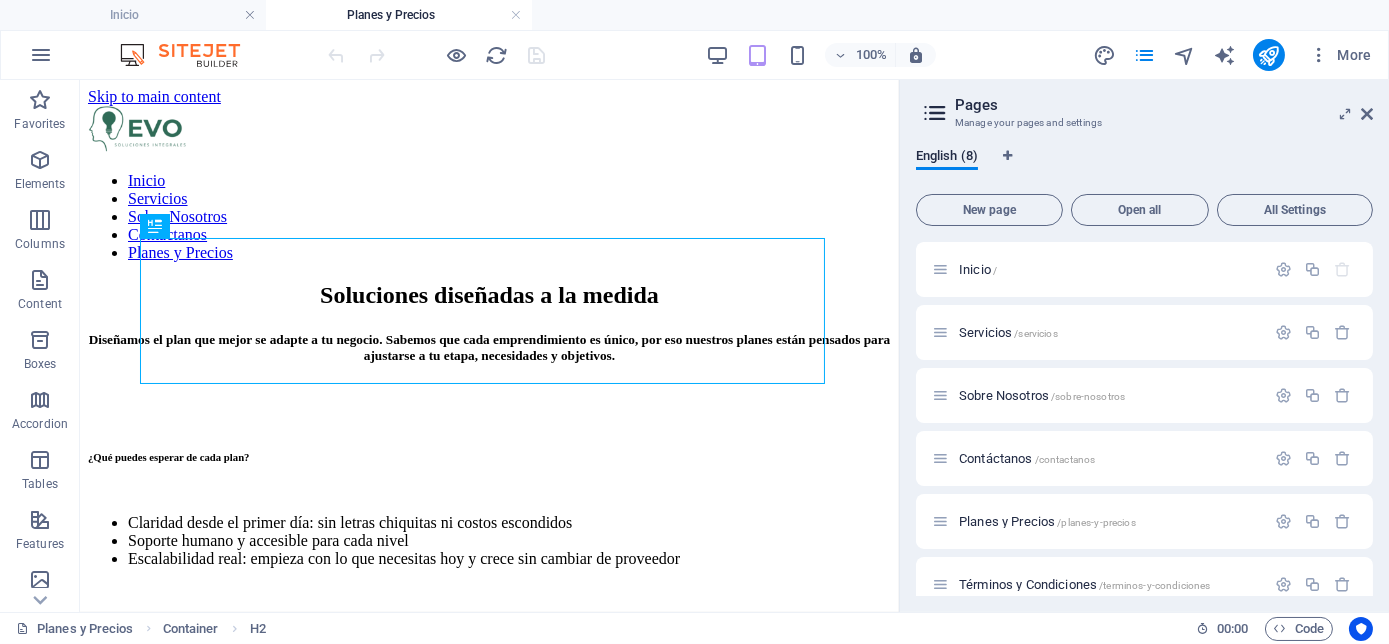 scroll, scrollTop: 0, scrollLeft: 0, axis: both 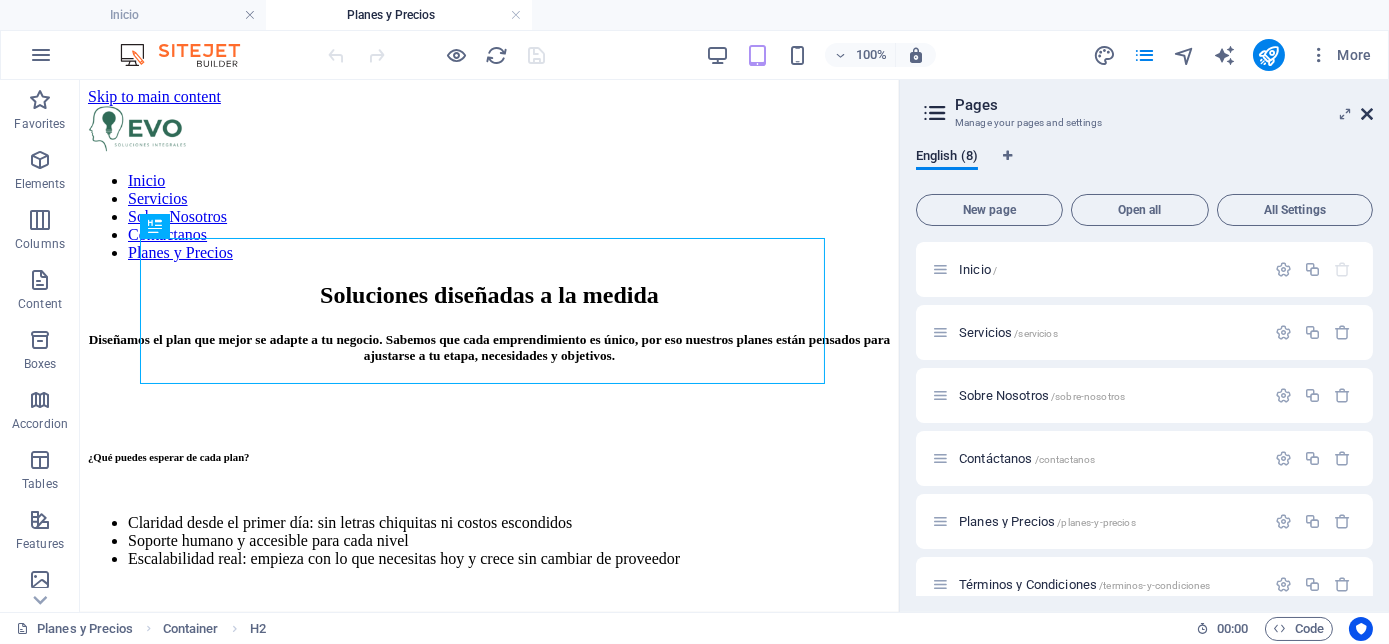 click at bounding box center (1367, 114) 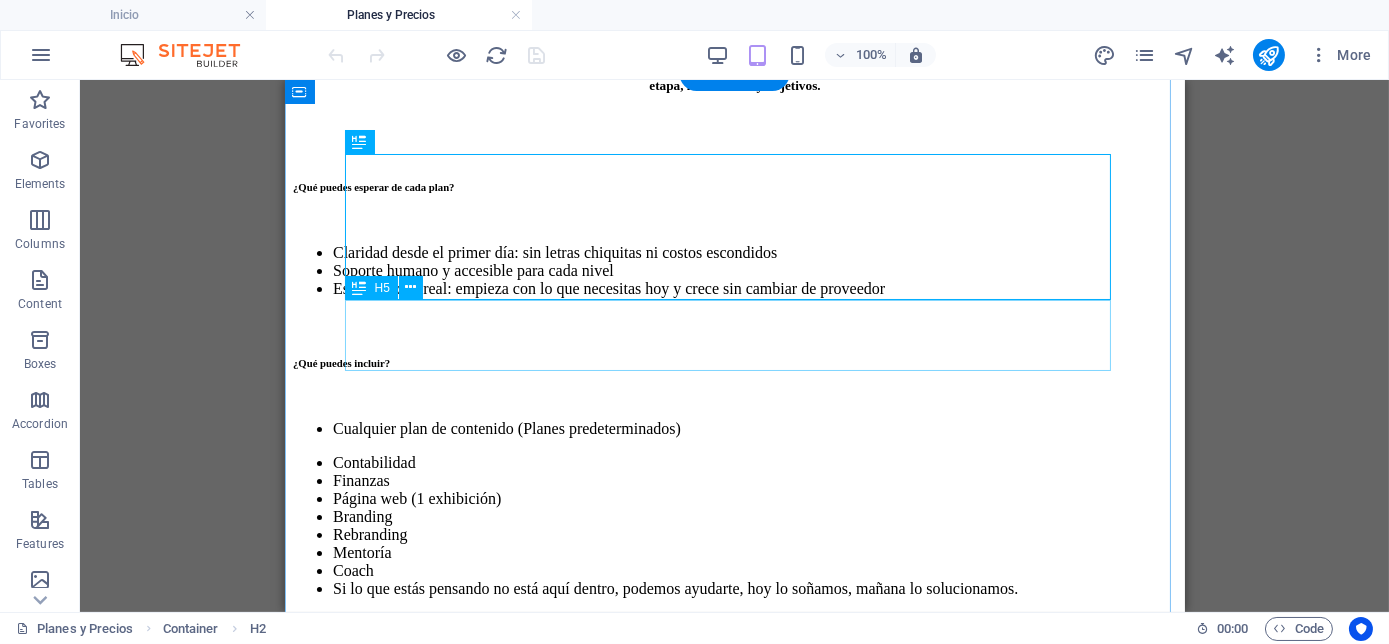 scroll, scrollTop: 313, scrollLeft: 0, axis: vertical 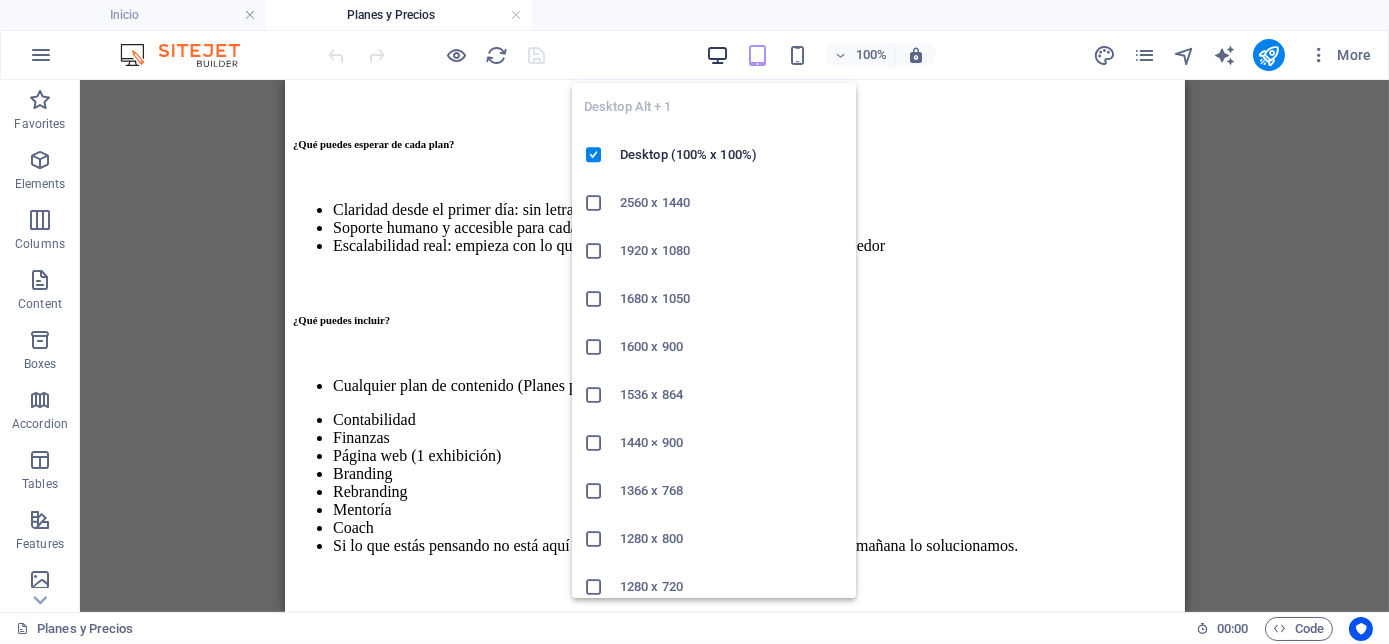 click at bounding box center [717, 55] 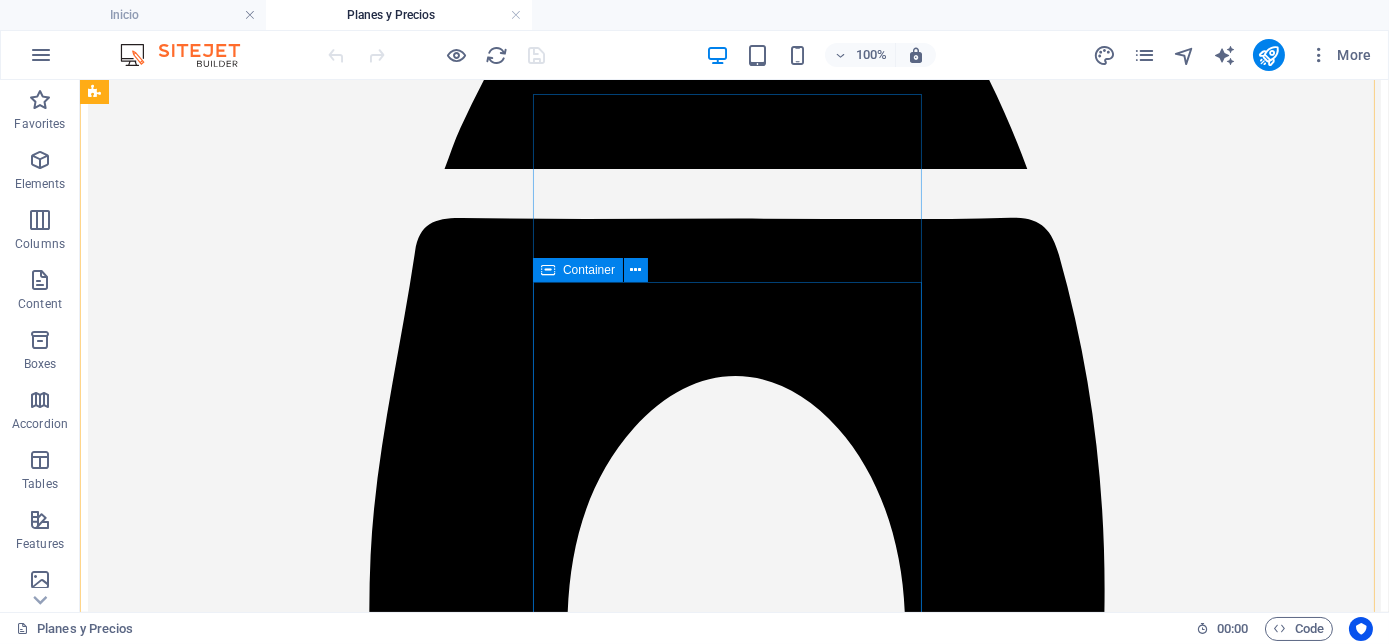 scroll, scrollTop: 1220, scrollLeft: 0, axis: vertical 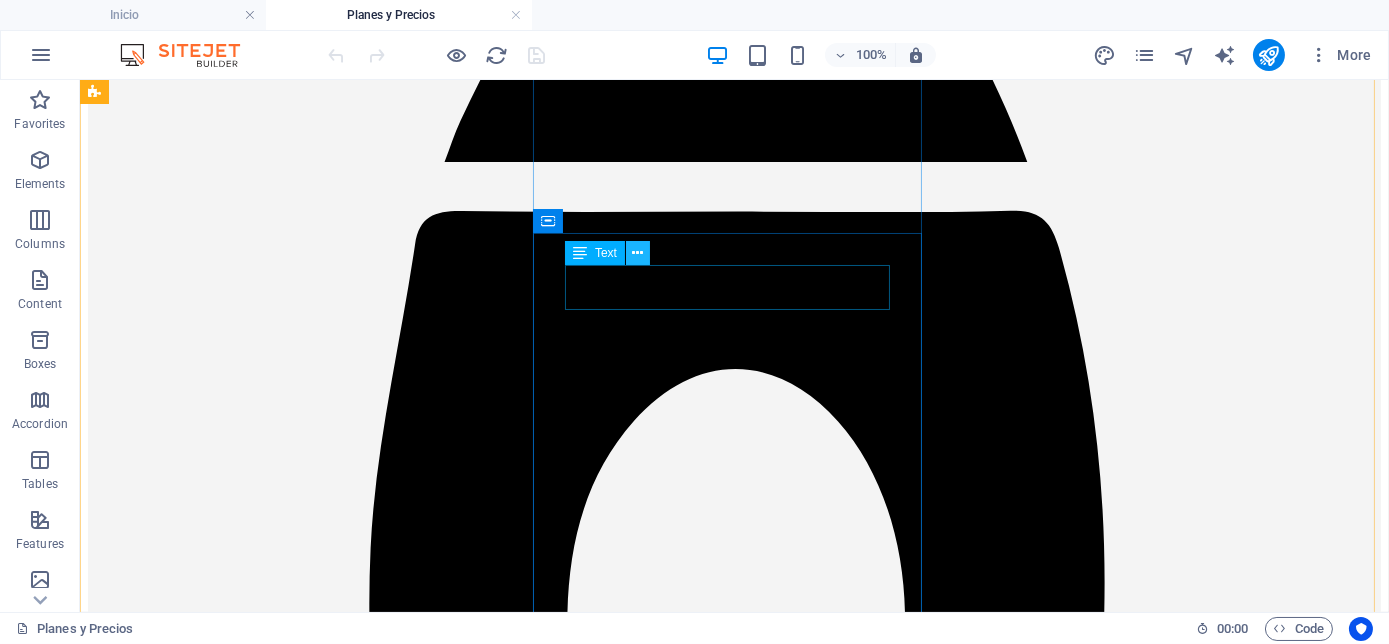click at bounding box center [637, 253] 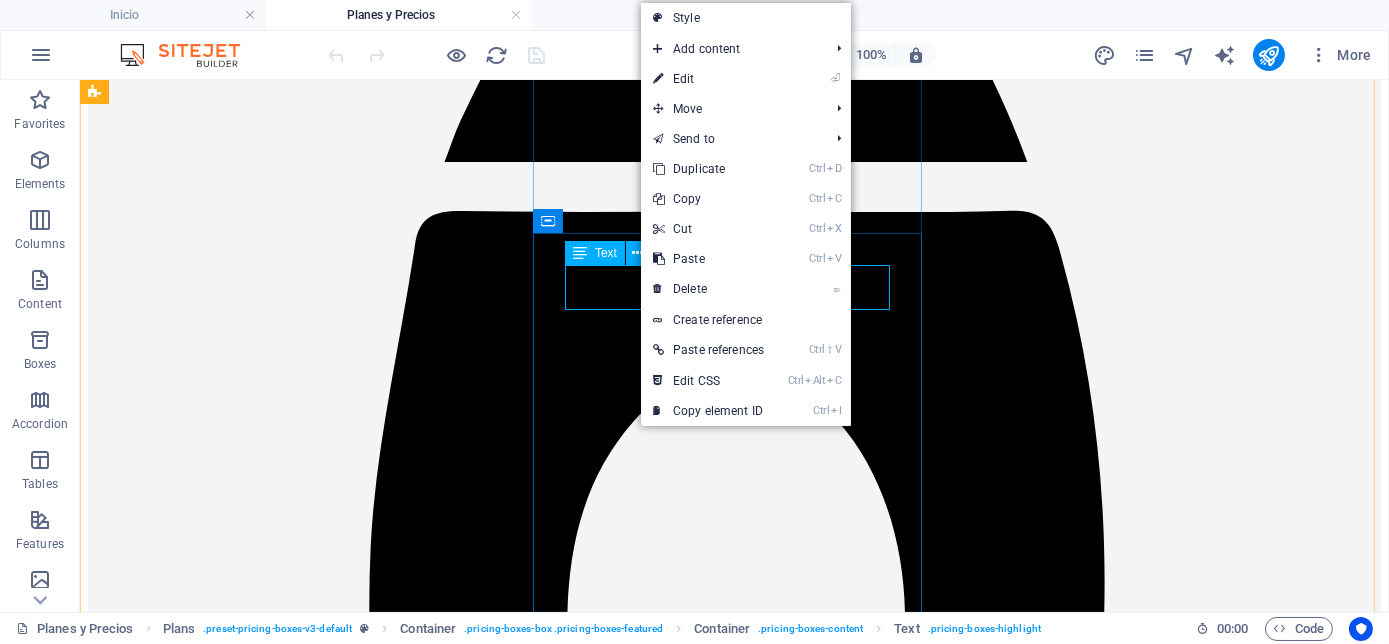 click on "$7,500 + IVA" at bounding box center [734, 3012] 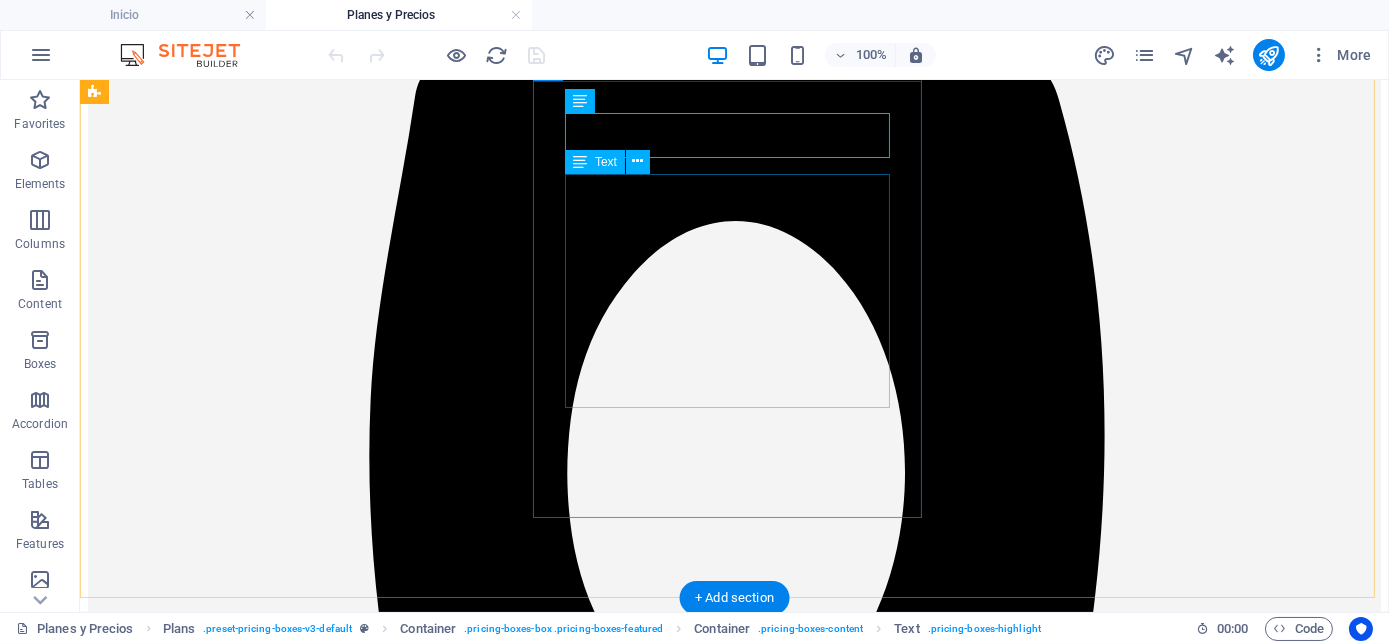 scroll, scrollTop: 1373, scrollLeft: 0, axis: vertical 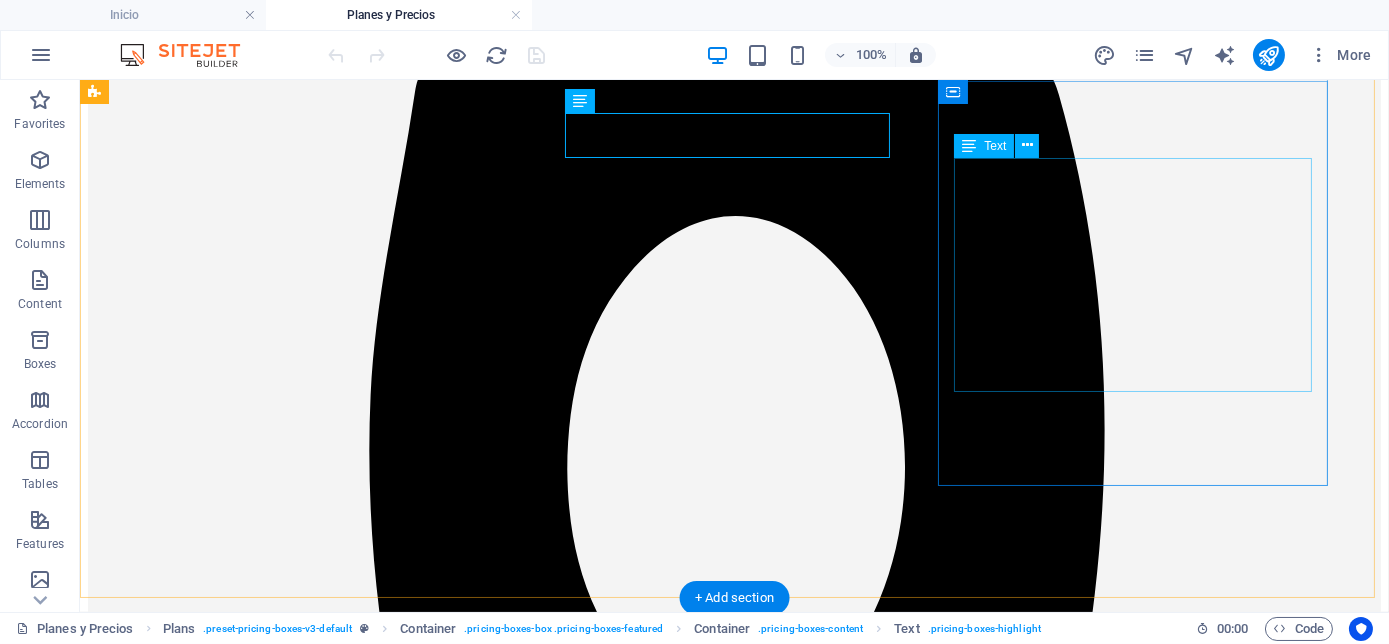 click on "4sesiones (video o foto) al mes Contenido Crudo incluido 80 fotos editadas u 8 reels para redes 2 pautas / campañas al mes $10,672 (Impuestos incluidos)" at bounding box center [734, 4606] 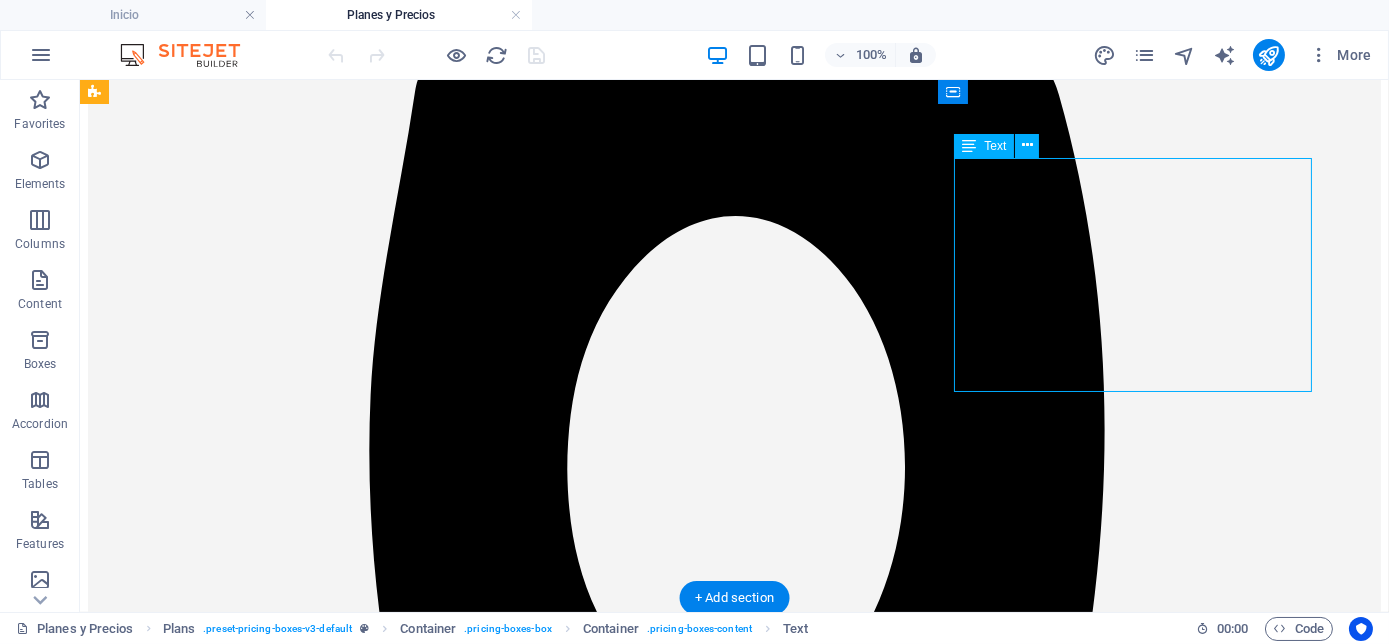 click on "4sesiones (video o foto) al mes Contenido Crudo incluido 80 fotos editadas u 8 reels para redes 2 pautas / campañas al mes $10,672 (Impuestos incluidos)" at bounding box center [734, 4606] 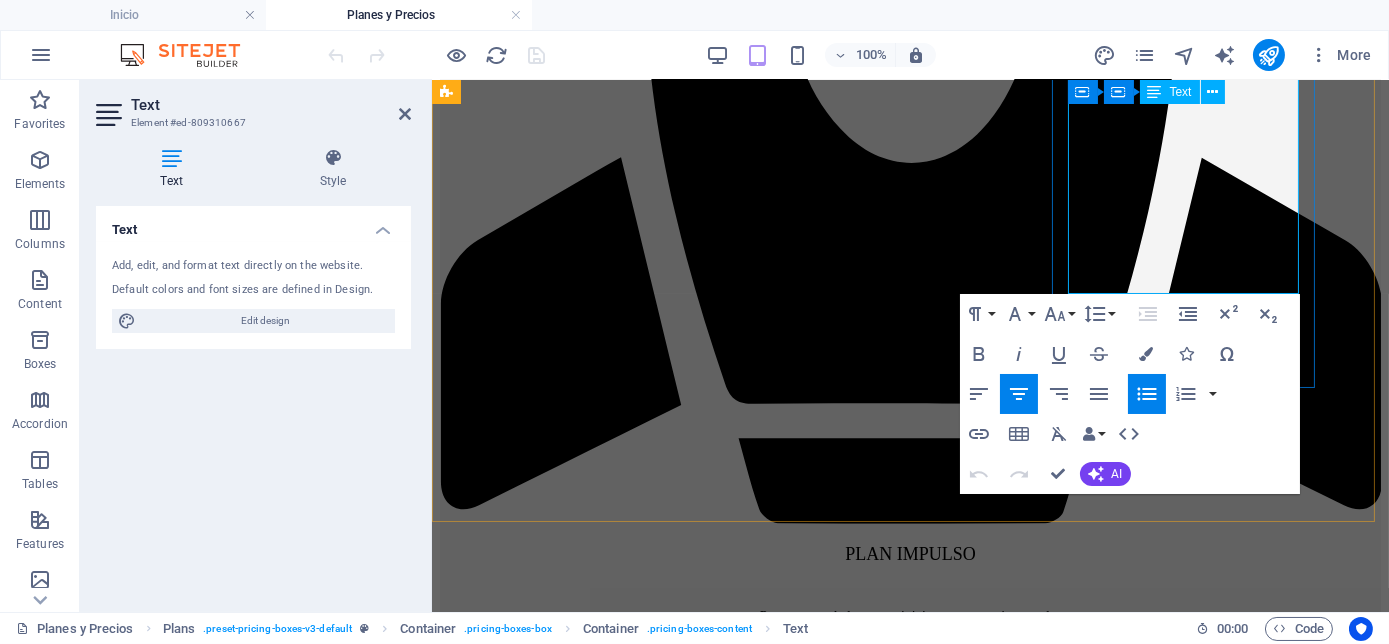 scroll, scrollTop: 1628, scrollLeft: 0, axis: vertical 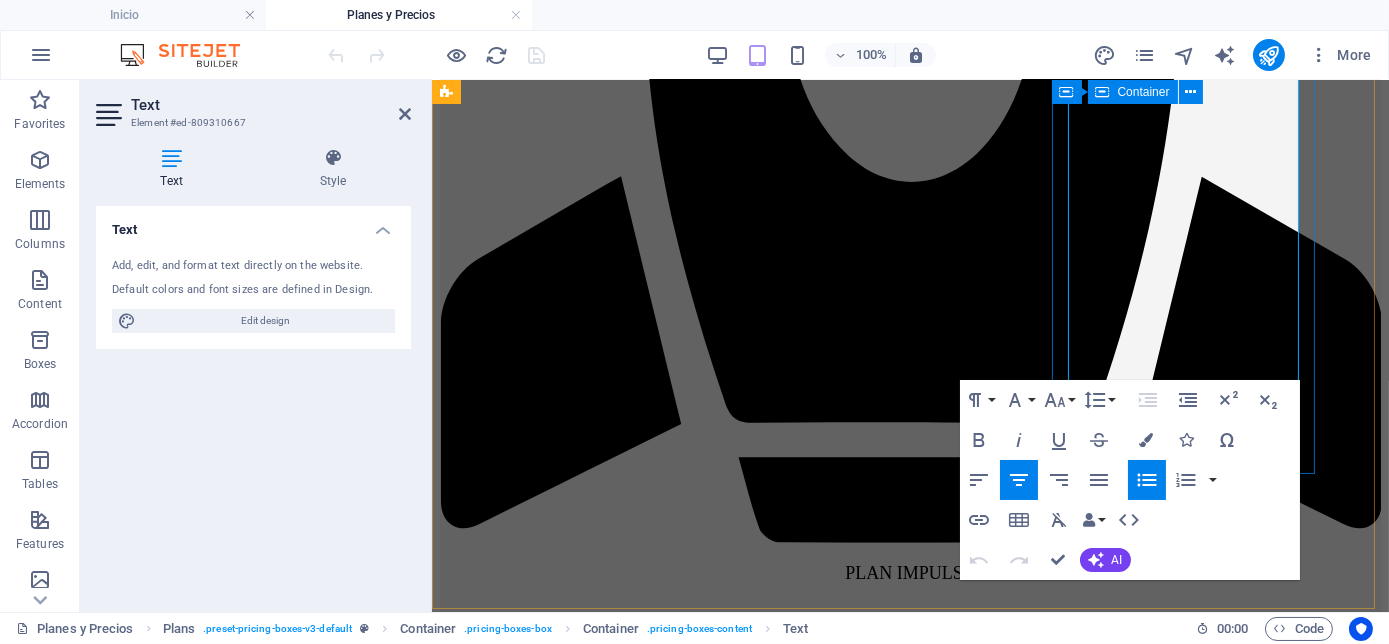 drag, startPoint x: 1225, startPoint y: 360, endPoint x: 1065, endPoint y: 327, distance: 163.36769 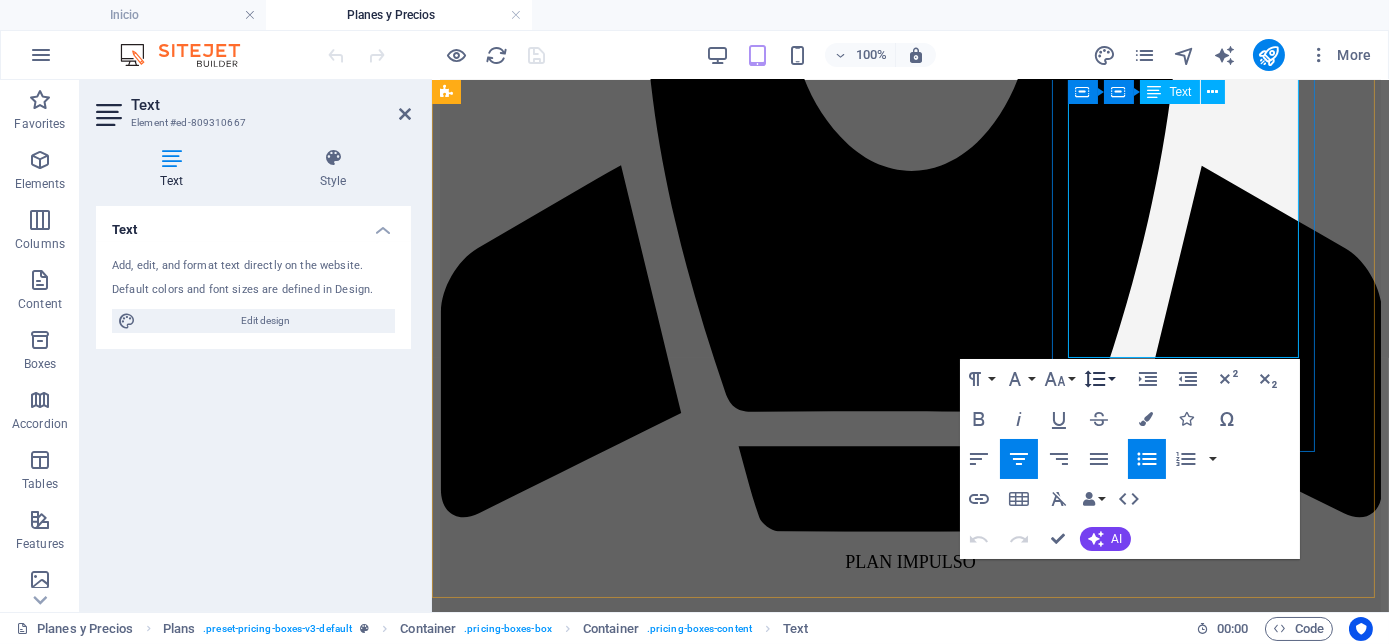scroll, scrollTop: 1663, scrollLeft: 0, axis: vertical 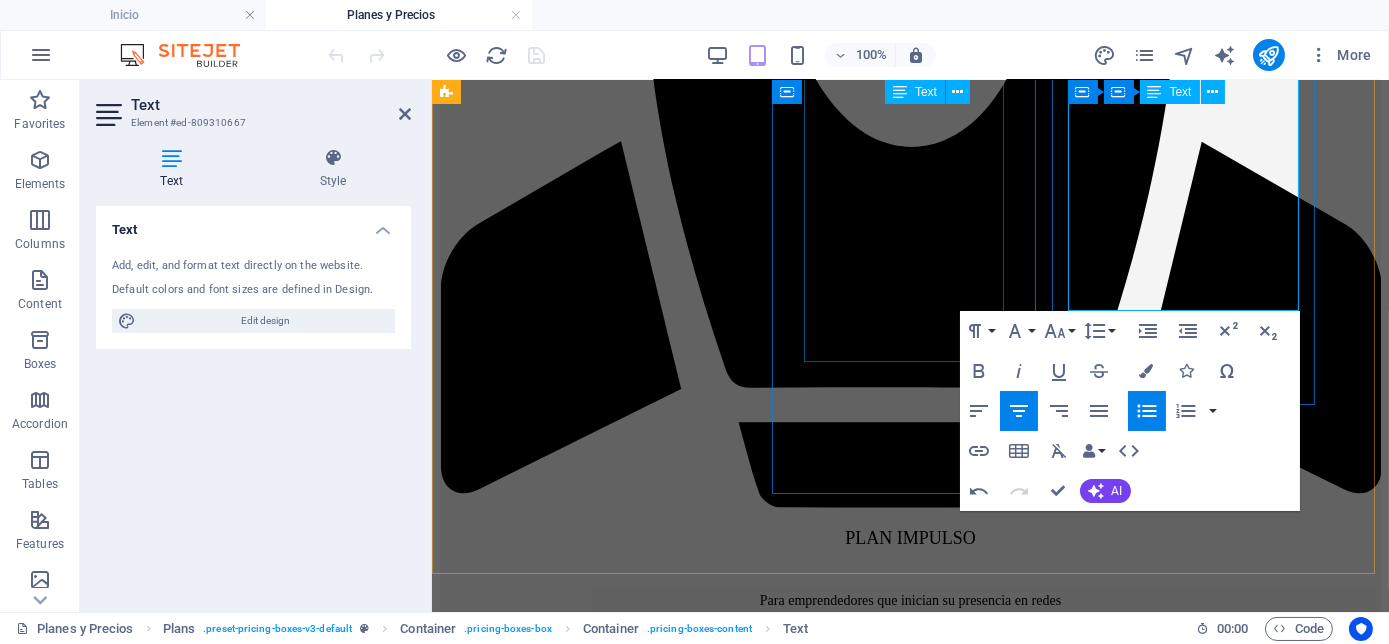 click on "4sesiones (video o foto) al mes Contenido Crudo incluido 80 fotos editadas u 8 reels para redes $8,700 (Impuestos incluidos)" at bounding box center [909, 1941] 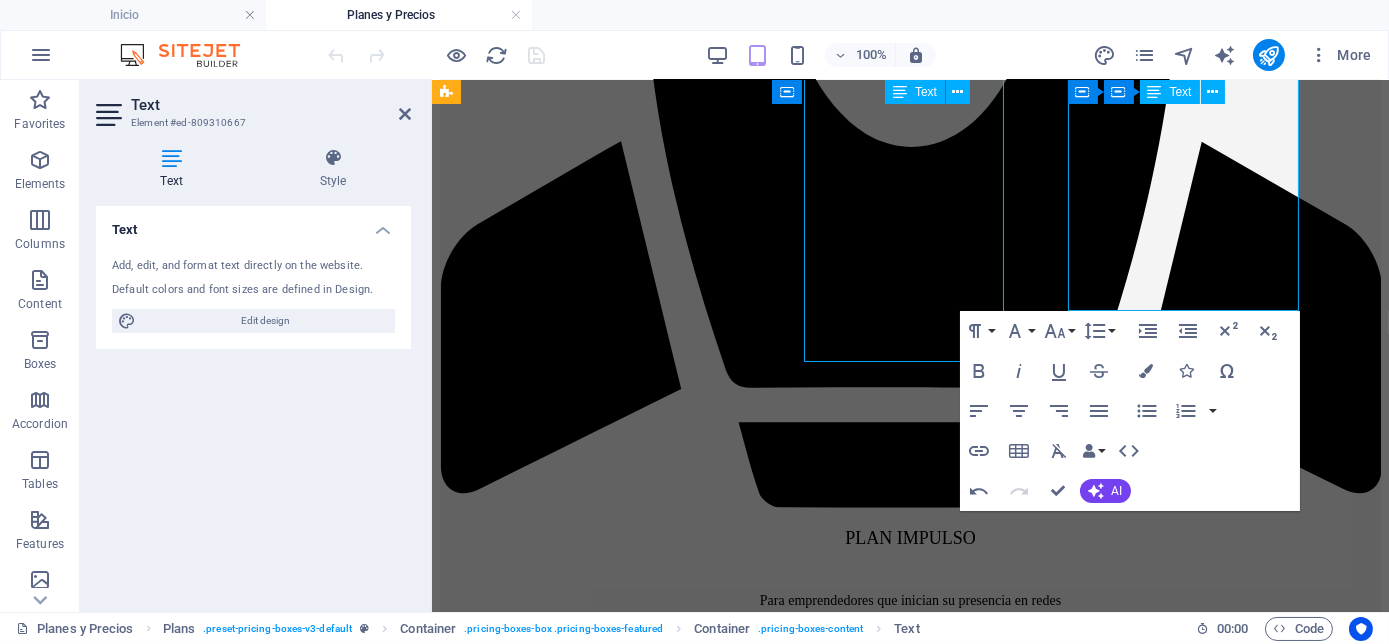 click on "Inicio Servicios Sobre Nosotros Contáctanos Planes y Precios Soluciones diseñadas a la medida Diseñamos el plan que mejor se adapte a tu negocio. Sabemos que cada emprendimiento es único, por eso nuestros planes están pensados para ajustarse a tu etapa, necesidades y objetivos. ¿Qué puedes esperar de cada plan? Claridad desde el primer día: sin letras chiquitas ni costos escondidos Soporte humano y accesible para cada nivel Escalabilidad real: empieza con lo que necesitas hoy y crece sin cambiar de proveedor ¿Qué puedes incluir? Cualquier plan de contenido (Planes predeterminados) Contabilidad Finanzas Página web (1 exhibición) Branding Rebranding Mentoría Coach Si lo que estás pensando no está aquí dentro, podemos ayudarte, hoy lo soñamos, mañana lo solucionamos. Agendar llamada Planes de contenido mensuales PLAN IMPULSO Para emprendedores que inician su presencia en redes $6,000 + IVA 2 sesiones (video o foto) al mes Contenido Crudo incluido 50 fotos editadas o 4 reels para redes Inicio" at bounding box center (909, 3038) 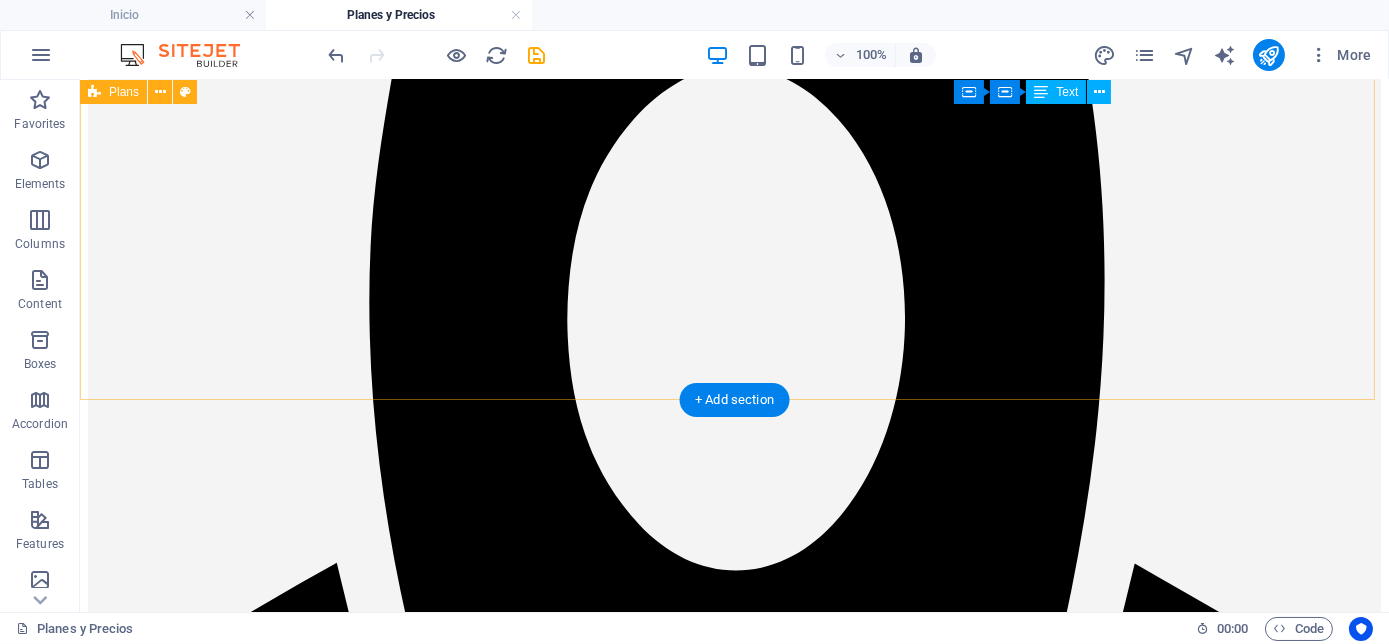 scroll, scrollTop: 1301, scrollLeft: 0, axis: vertical 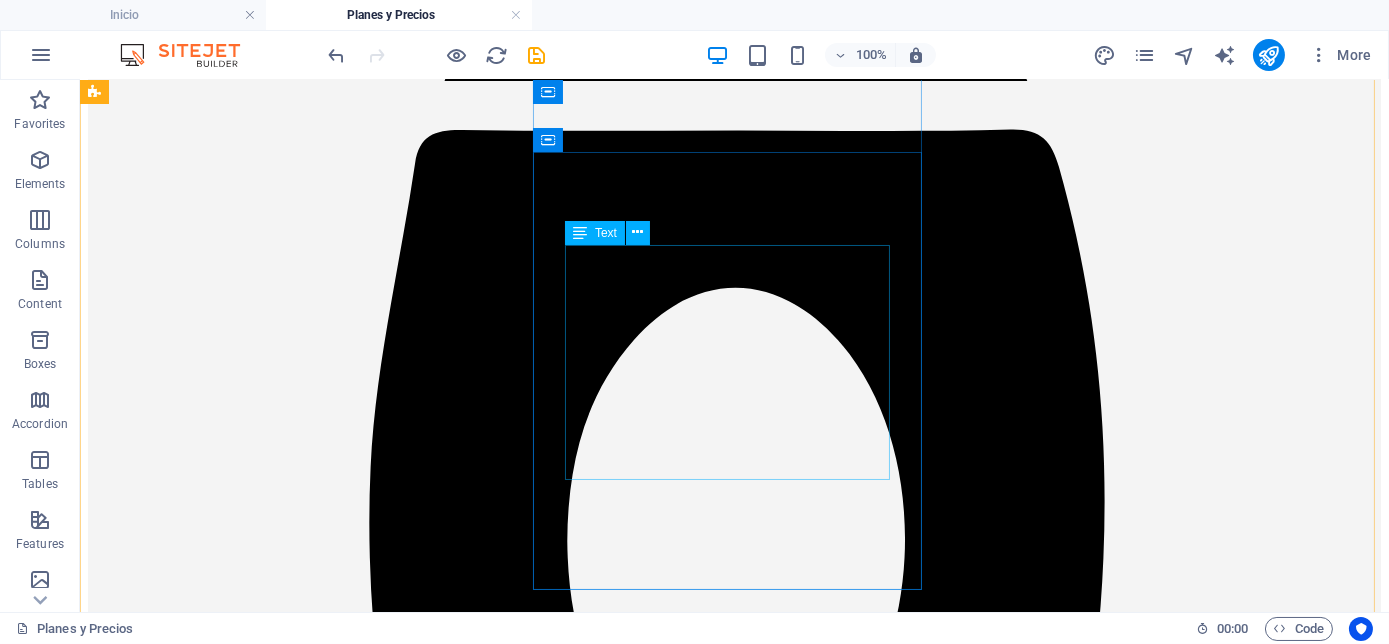 click on "4sesiones (video o foto) al mes Contenido Crudo incluido 80 fotos editadas u 8 reels para redes $8,700 (Impuestos incluidos)" at bounding box center [734, 3033] 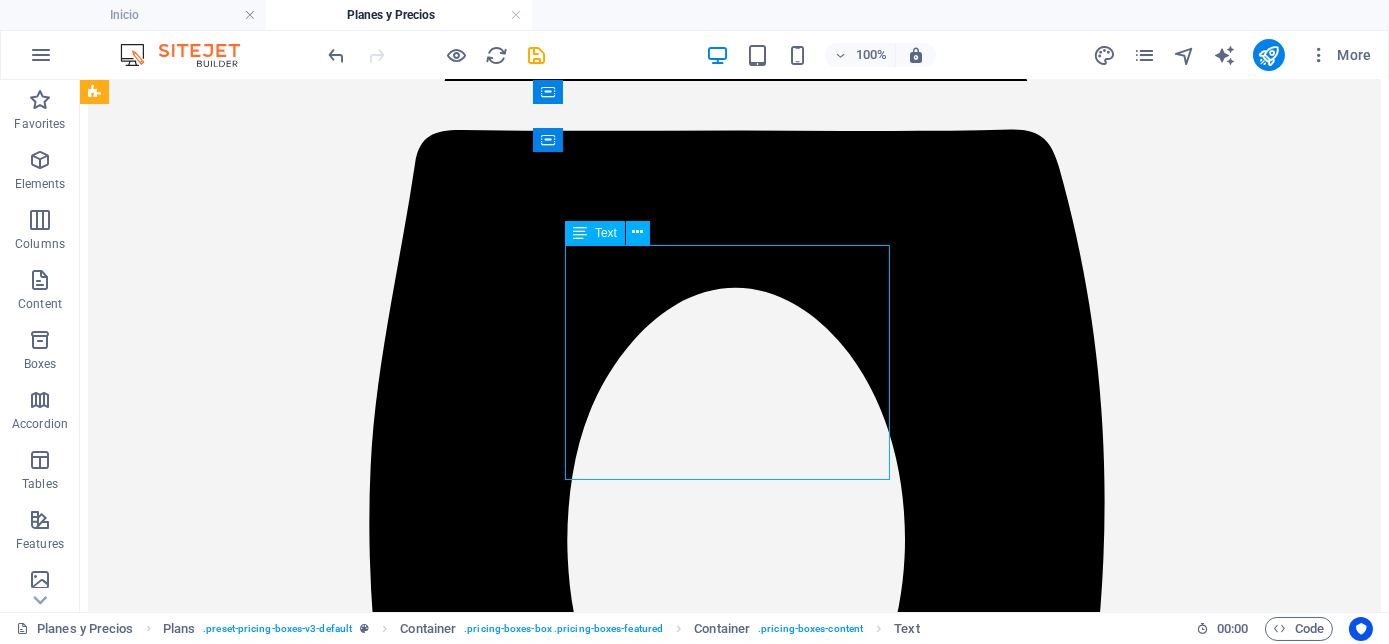 click on "4sesiones (video o foto) al mes Contenido Crudo incluido 80 fotos editadas u 8 reels para redes $8,700 (Impuestos incluidos)" at bounding box center [734, 3033] 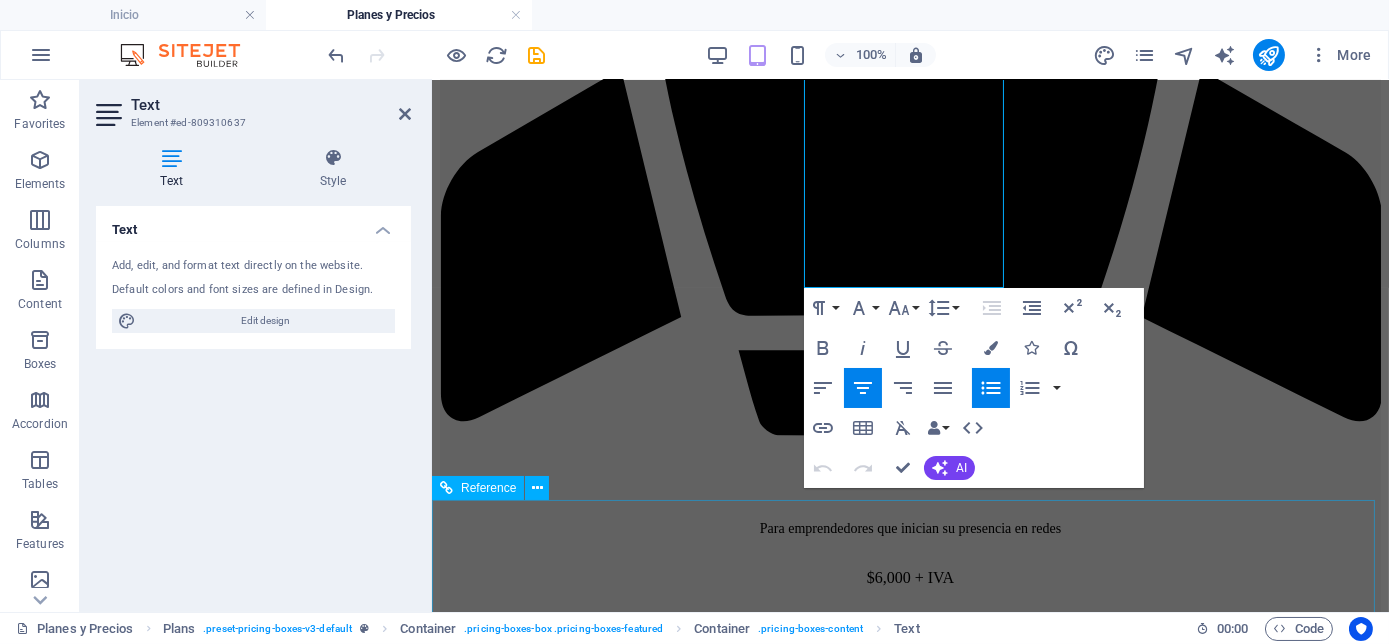 scroll, scrollTop: 1736, scrollLeft: 0, axis: vertical 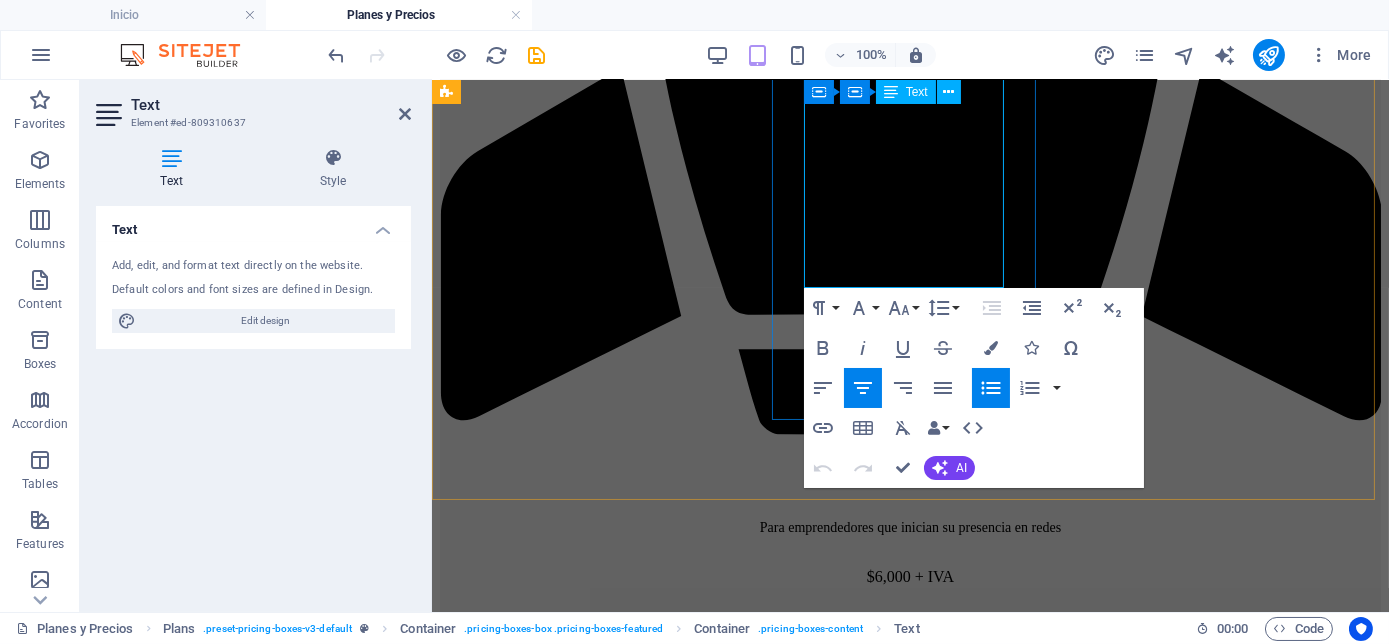 drag, startPoint x: 950, startPoint y: 272, endPoint x: 833, endPoint y: 243, distance: 120.54045 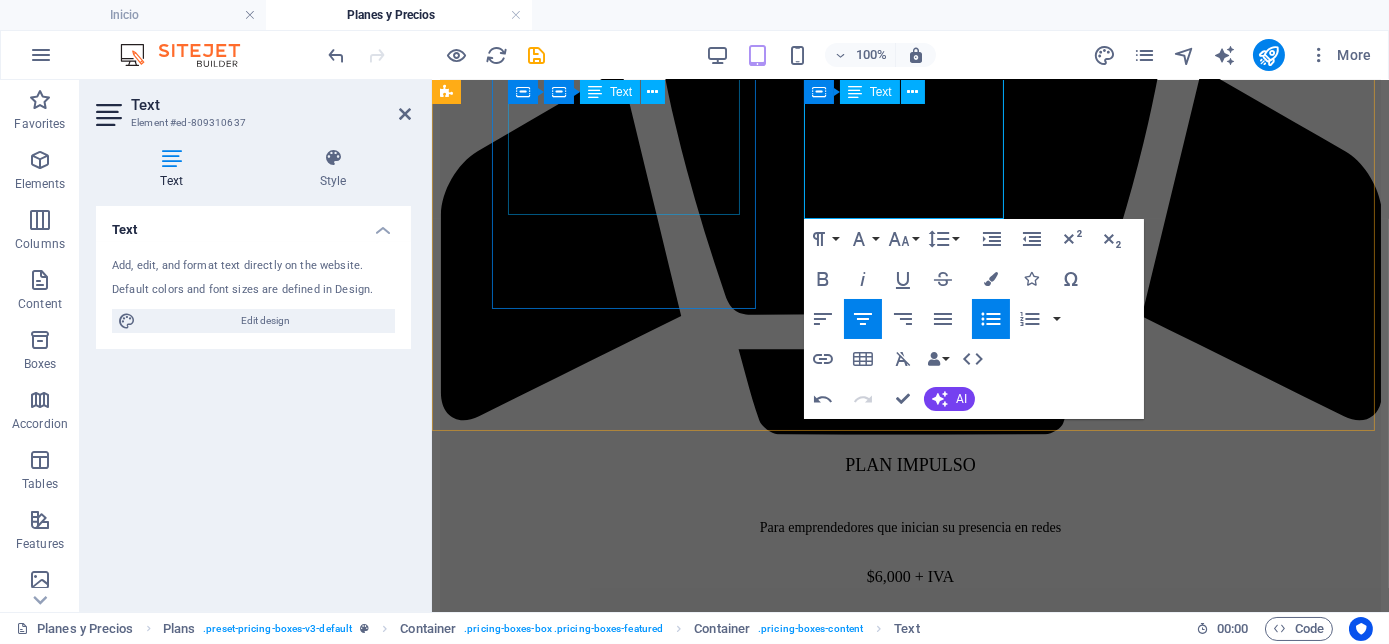 click on "2 sesiones (video o foto) al mes Contenido Crudo incluido 50 fotos editadas o 4 reels para redes $6,960 (Impuestos incluidos)" at bounding box center (909, 679) 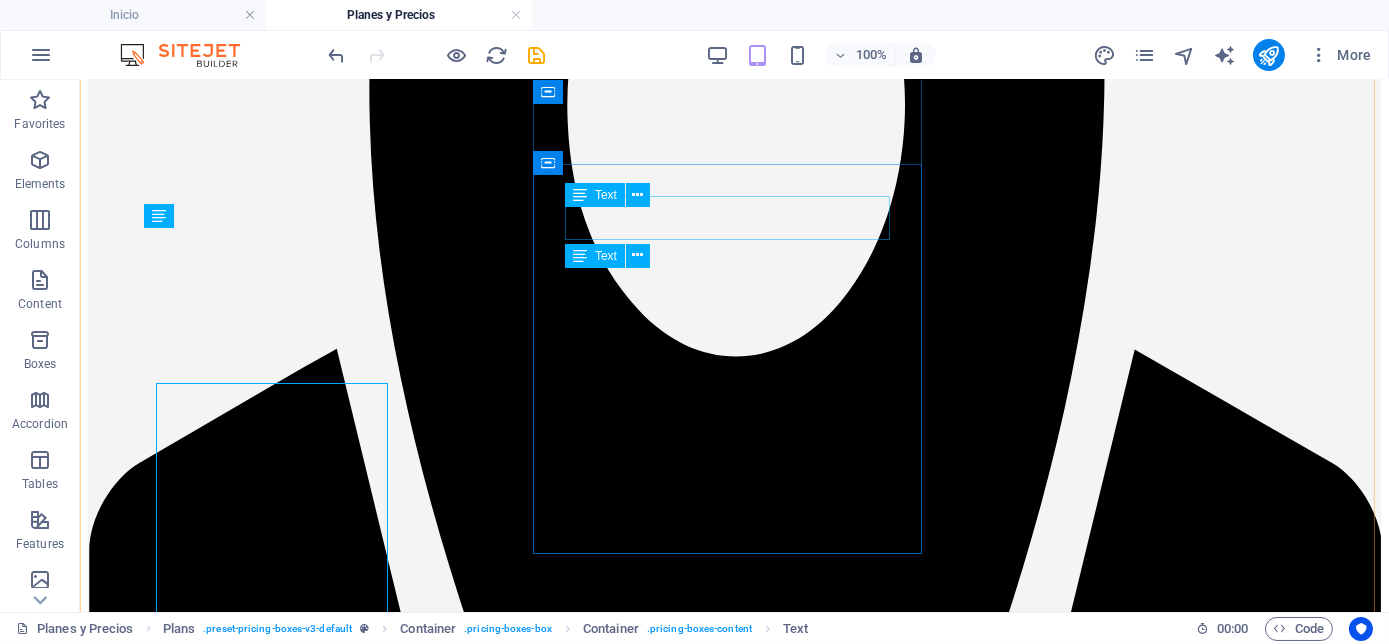 click on "$7,500 + IVA" at bounding box center (734, 2496) 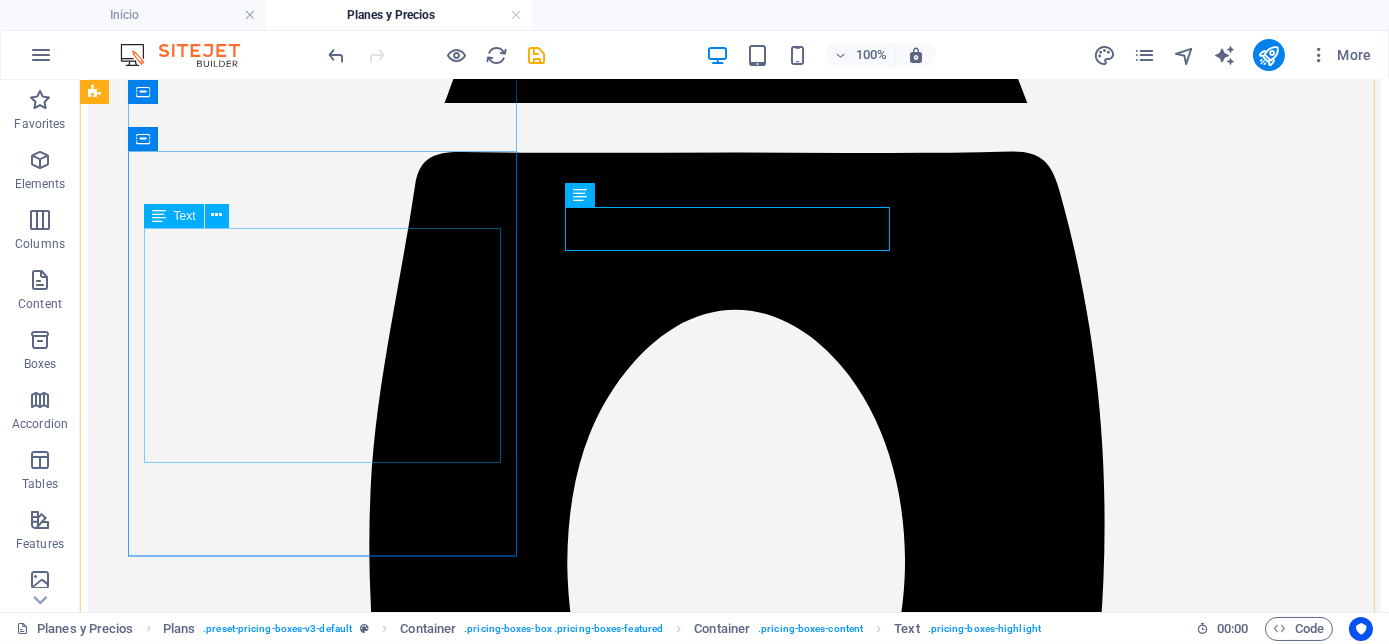 click on "2 sesiones (video o foto) al mes Contenido Crudo incluido 50 fotos editadas o 4 reels para redes $6,960 (Impuestos incluidos)" at bounding box center [734, 1553] 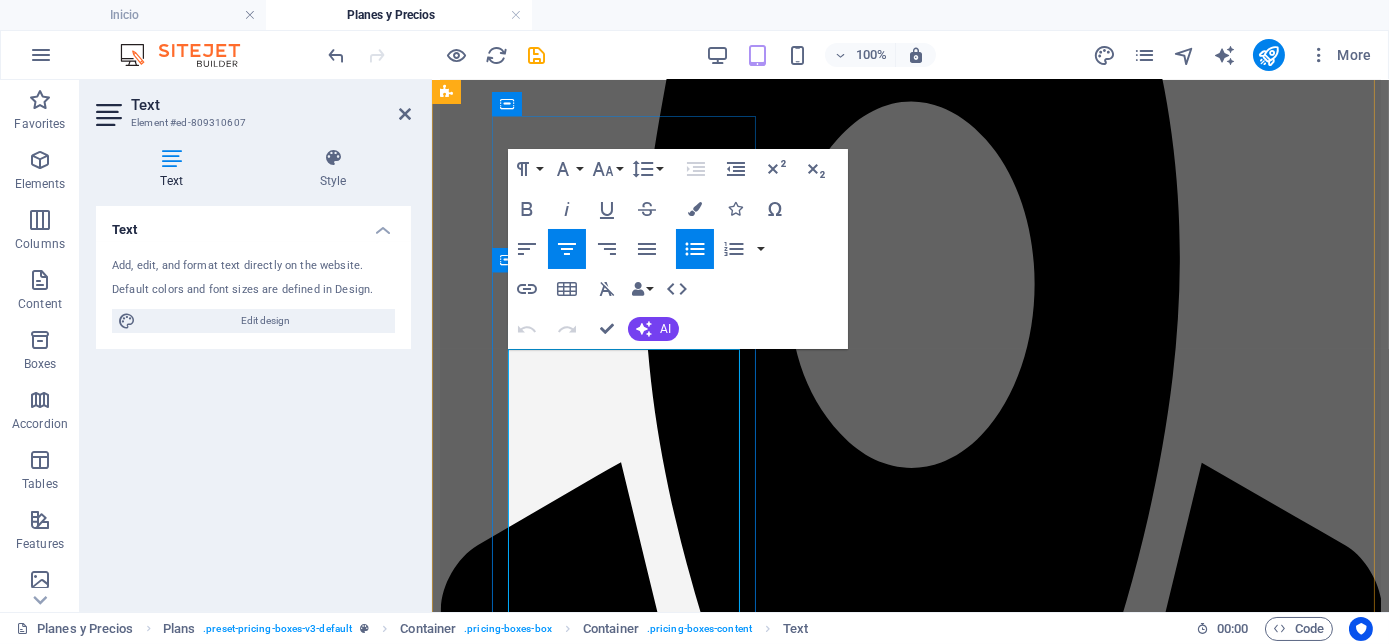 scroll, scrollTop: 1468, scrollLeft: 0, axis: vertical 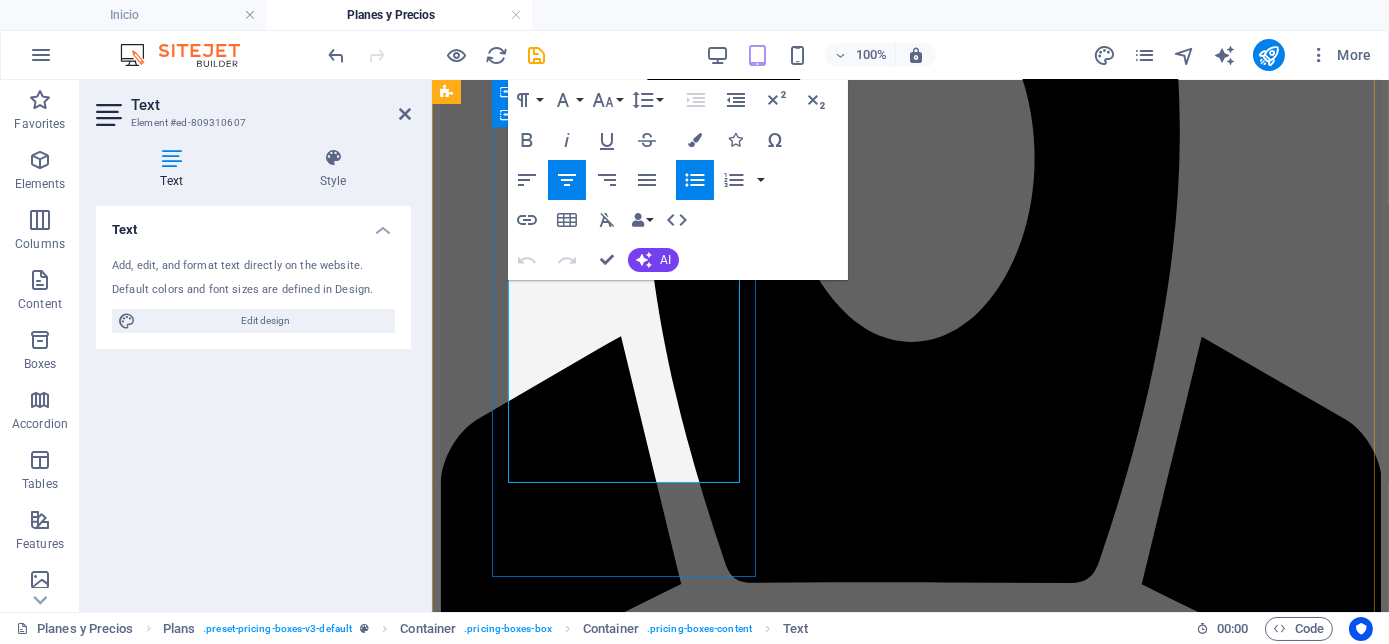 drag, startPoint x: 727, startPoint y: 458, endPoint x: 520, endPoint y: 466, distance: 207.15453 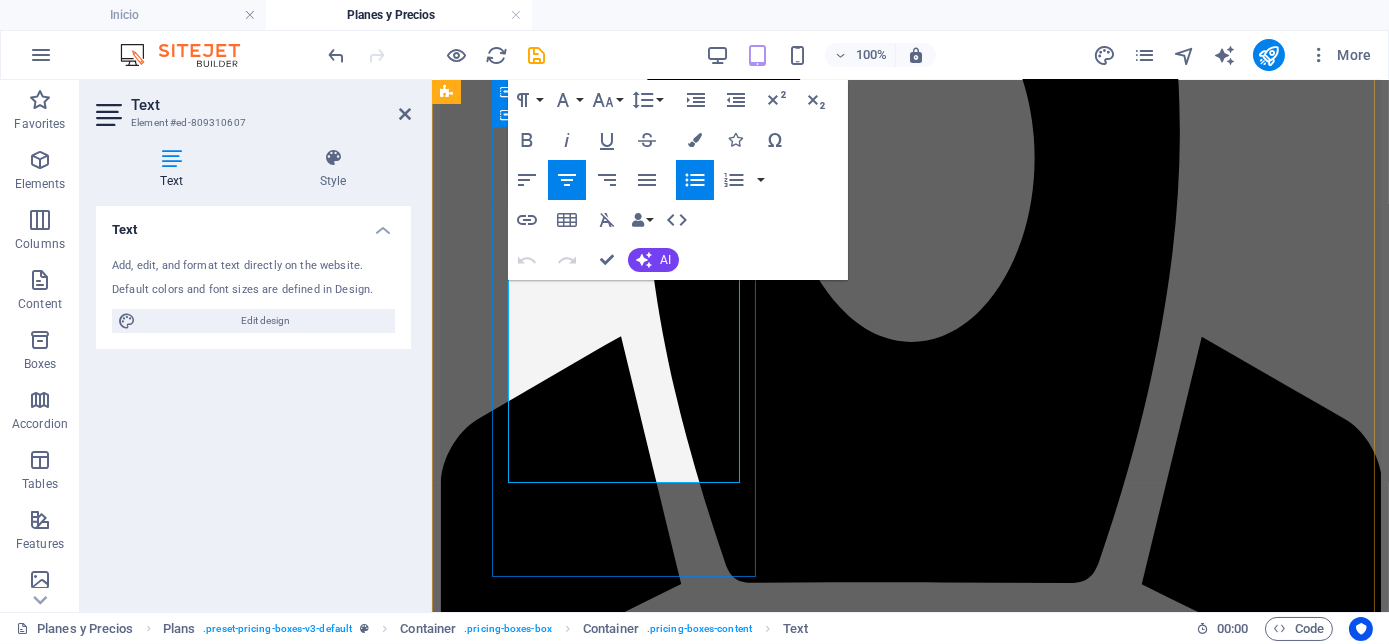 scroll, scrollTop: 1492, scrollLeft: 0, axis: vertical 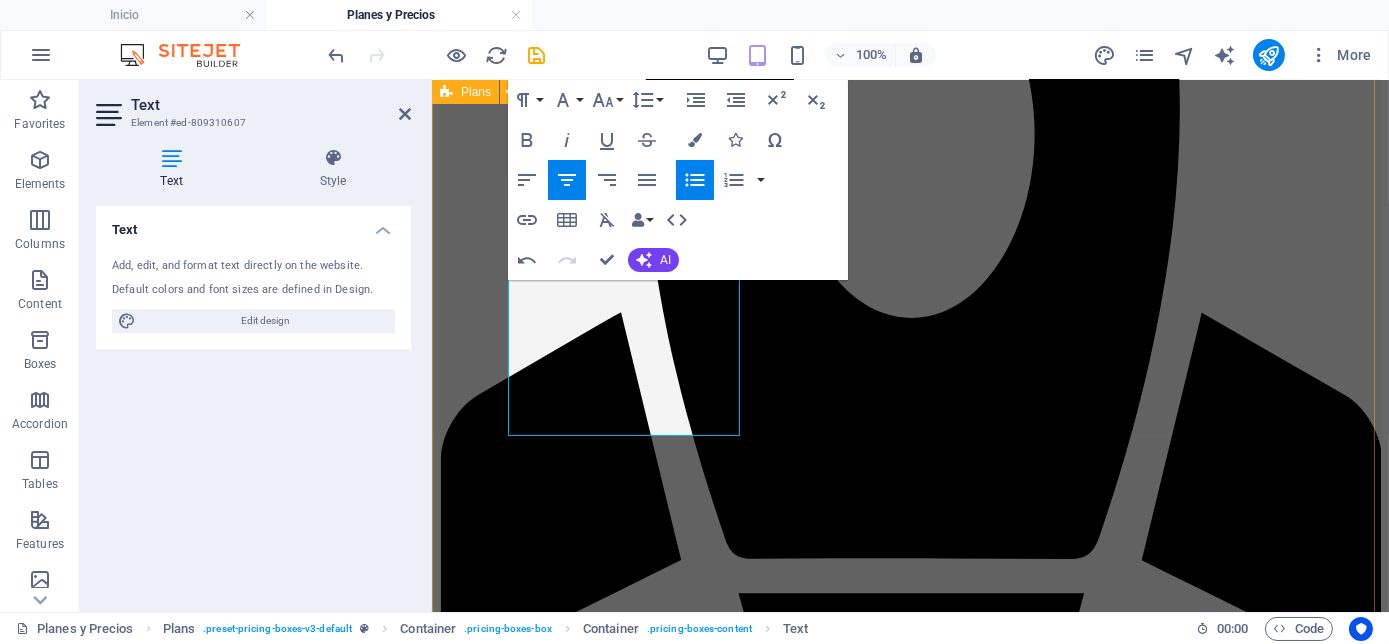 click on "PLAN IMPULSO Para emprendedores que inician su presencia en redes $6,000 + IVA 2 sesiones (video o foto) al mes Contenido Crudo incluido 50 fotos editadas o 4 reels para redes ¡Quiero este impulso! PLAN CRECE Ideal para negocios activos que buscan visibilidad constante $7,500 + IVA 4 sesiones (video o foto) al mes Contenido Crudo incluido 80 fotos editadas u 8 reels para redes ¡Pasar al siguiente nivel! PLAN ESCALA Para marcas que quieren vender, escalar y pautar estratégicamente $9,200 + IVA 4sesiones (video o foto) al mes Contenido Crudo incluido 80 fotos editadas u 8 reels para redes 2 pautas / campañas al mes ¡Quiero escalar!" at bounding box center (909, 1490) 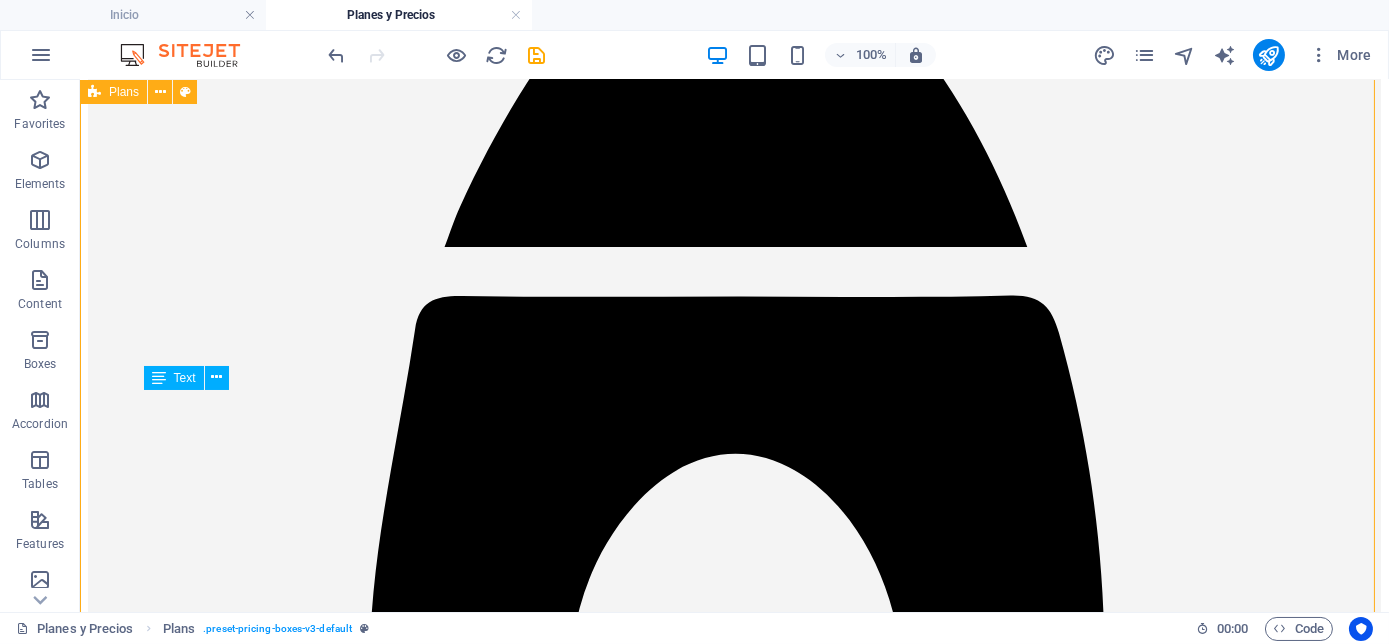 scroll, scrollTop: 1133, scrollLeft: 0, axis: vertical 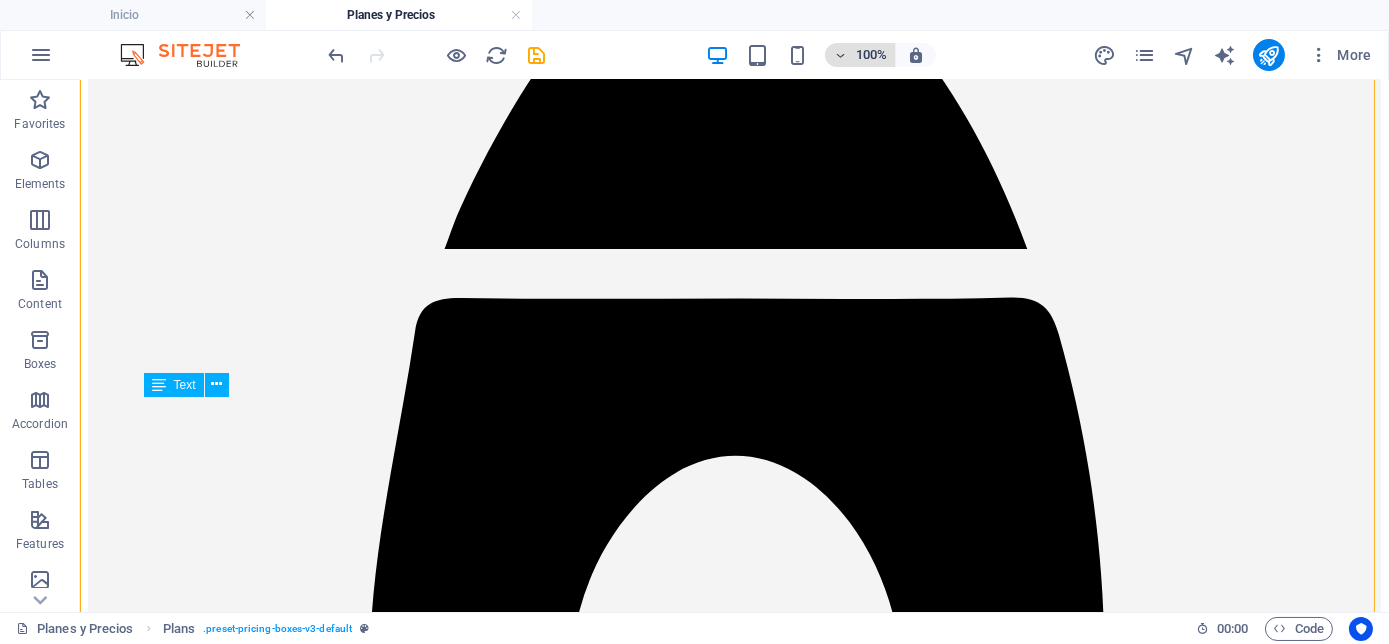 click at bounding box center (840, 55) 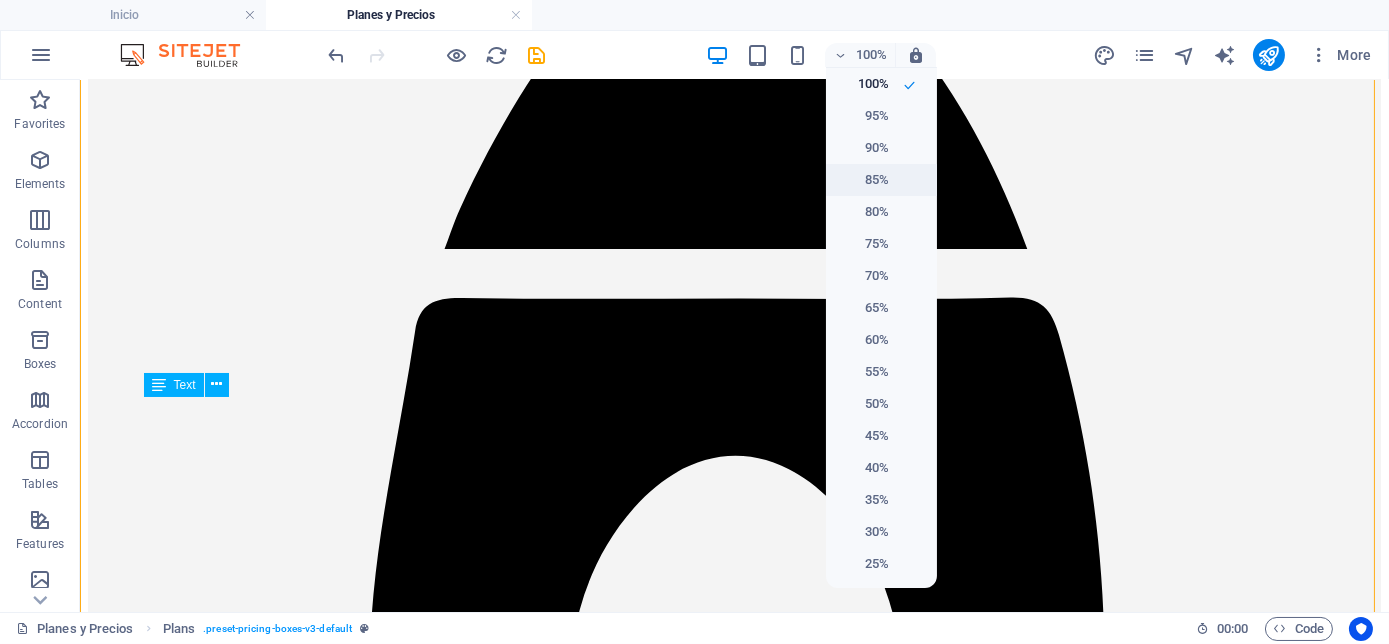 click on "85%" at bounding box center (863, 180) 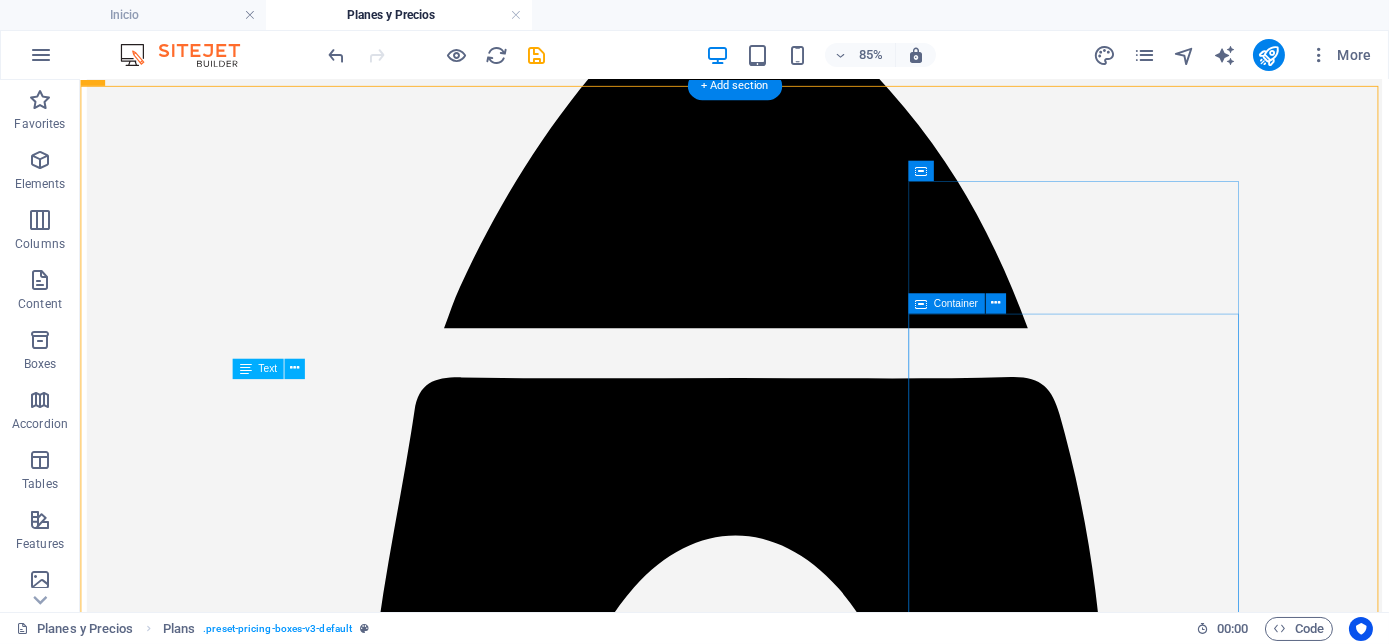scroll, scrollTop: 1098, scrollLeft: 0, axis: vertical 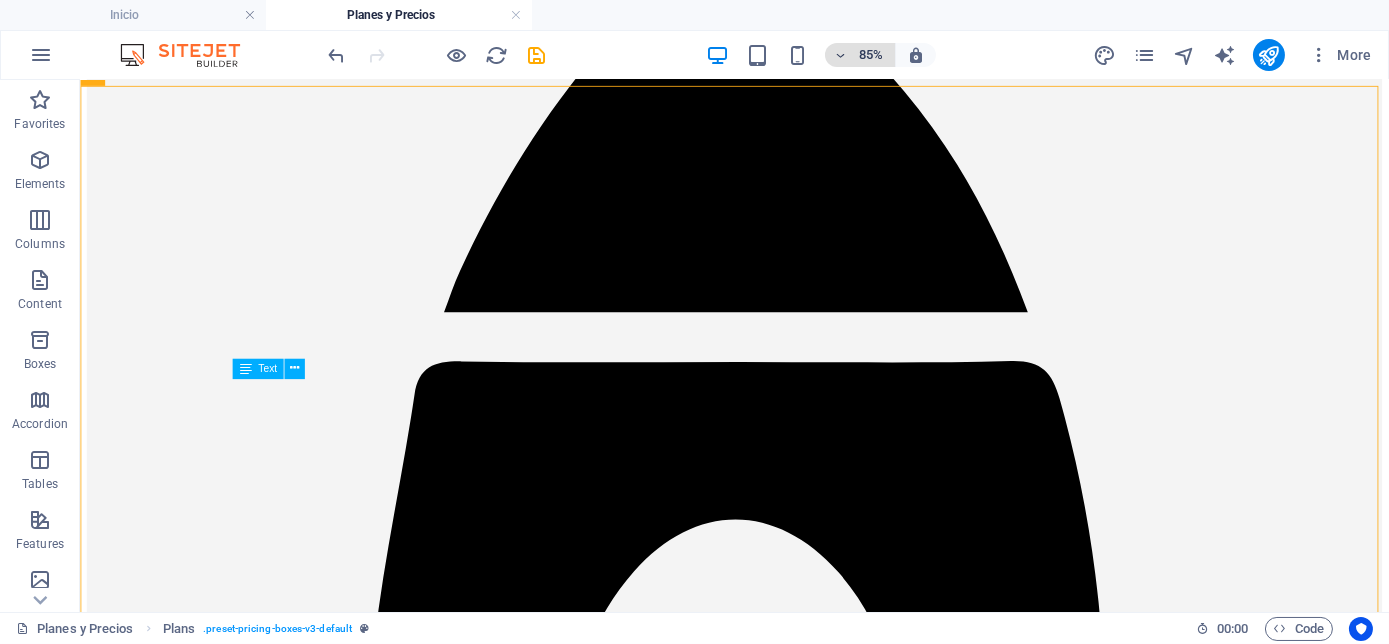 click on "85%" at bounding box center [871, 55] 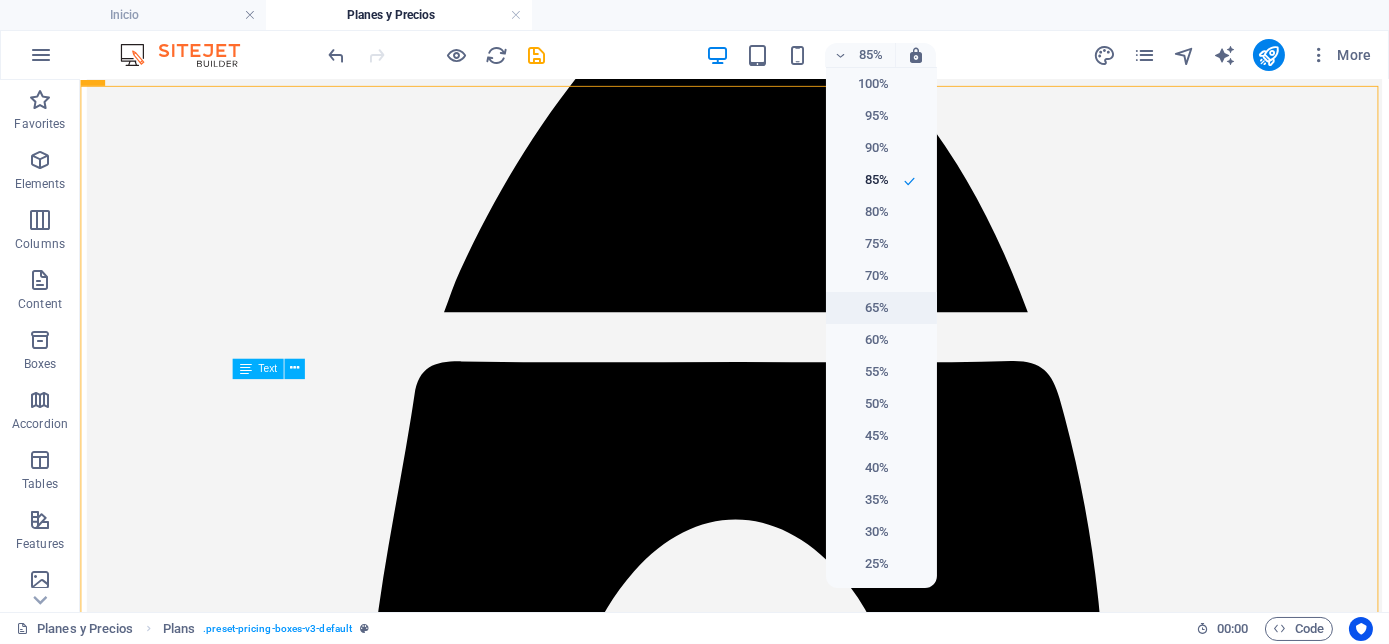 click on "65%" at bounding box center [863, 308] 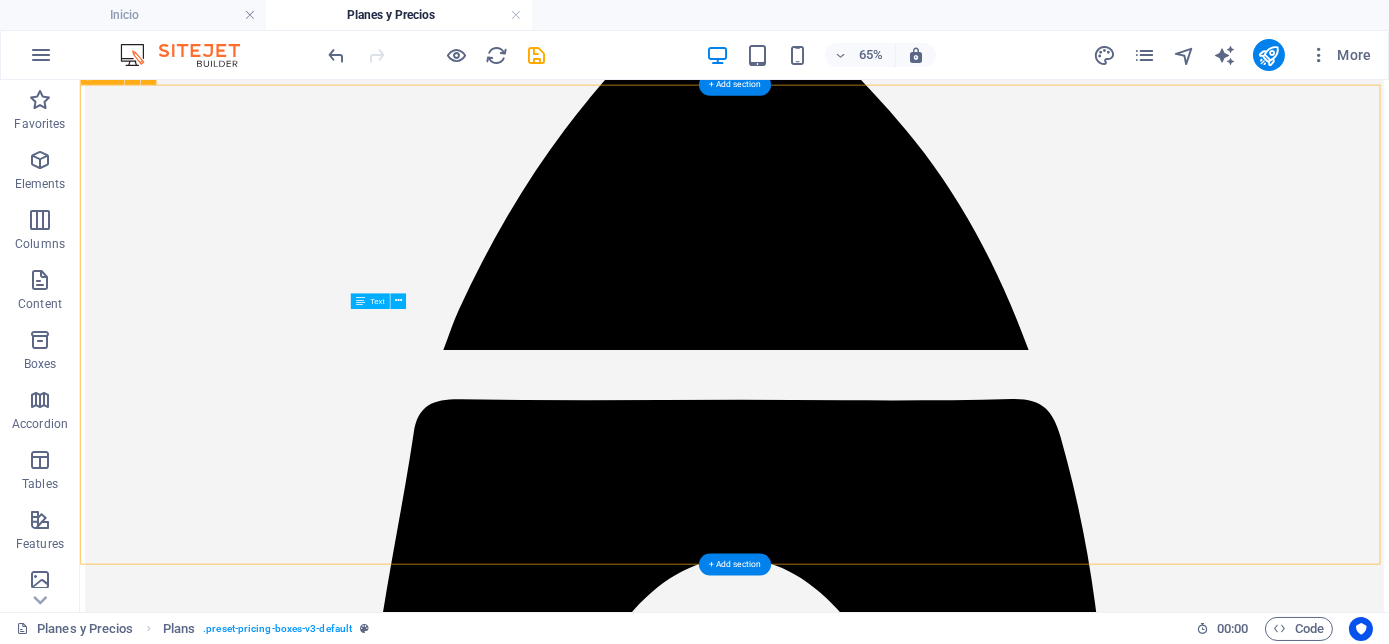 scroll, scrollTop: 1076, scrollLeft: 0, axis: vertical 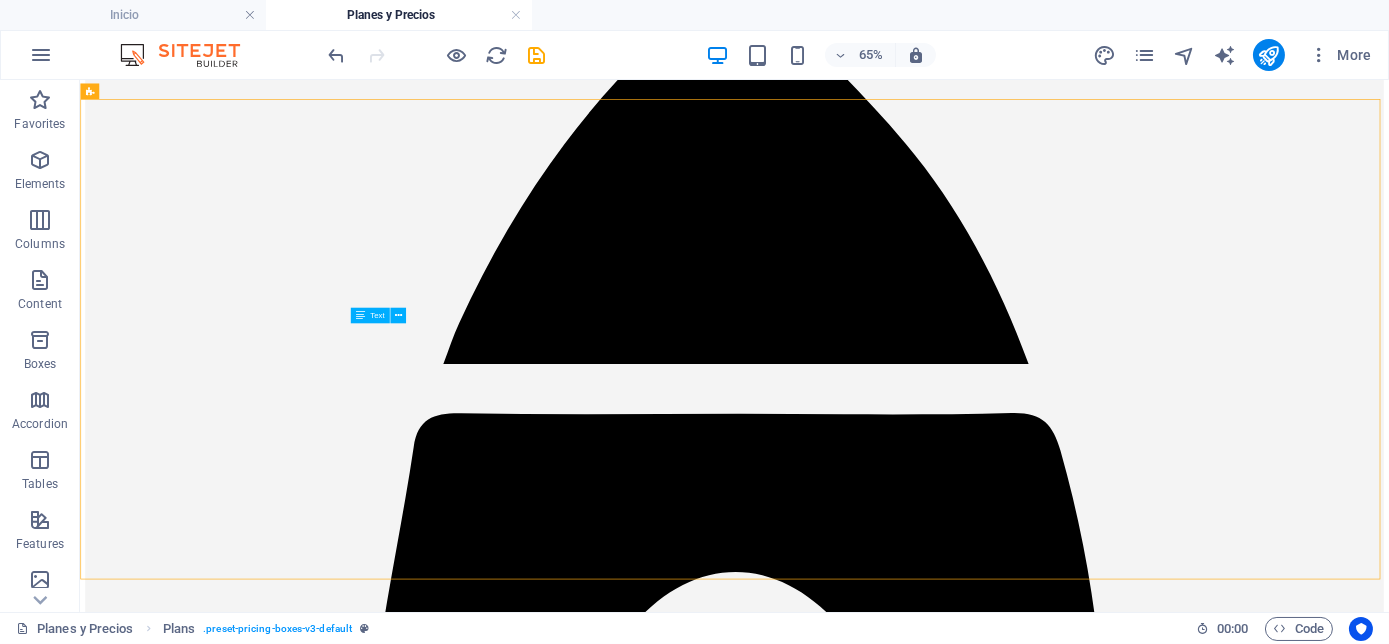 click on "PLAN IMPULSO Para emprendedores que inician su presencia en redes $6,000 + IVA 2 sesiones (video o foto) al mes Contenido Crudo incluido 50 fotos editadas o 4 reels para redes ¡Quiero este impulso! PLAN CRECE Ideal para negocios activos que buscan visibilidad constante $7,500 + IVA 4 sesiones (video o foto) al mes Contenido Crudo incluido 80 fotos editadas u 8 reels para redes ¡Pasar al siguiente nivel! PLAN ESCALA Para marcas que quieren vender, escalar y pautar estratégicamente $9,200 + IVA 4sesiones (video o foto) al mes Contenido Crudo incluido 80 fotos editadas u 8 reels para redes 2 pautas / campañas al mes ¡Quiero escalar!" at bounding box center [1087, 3538] 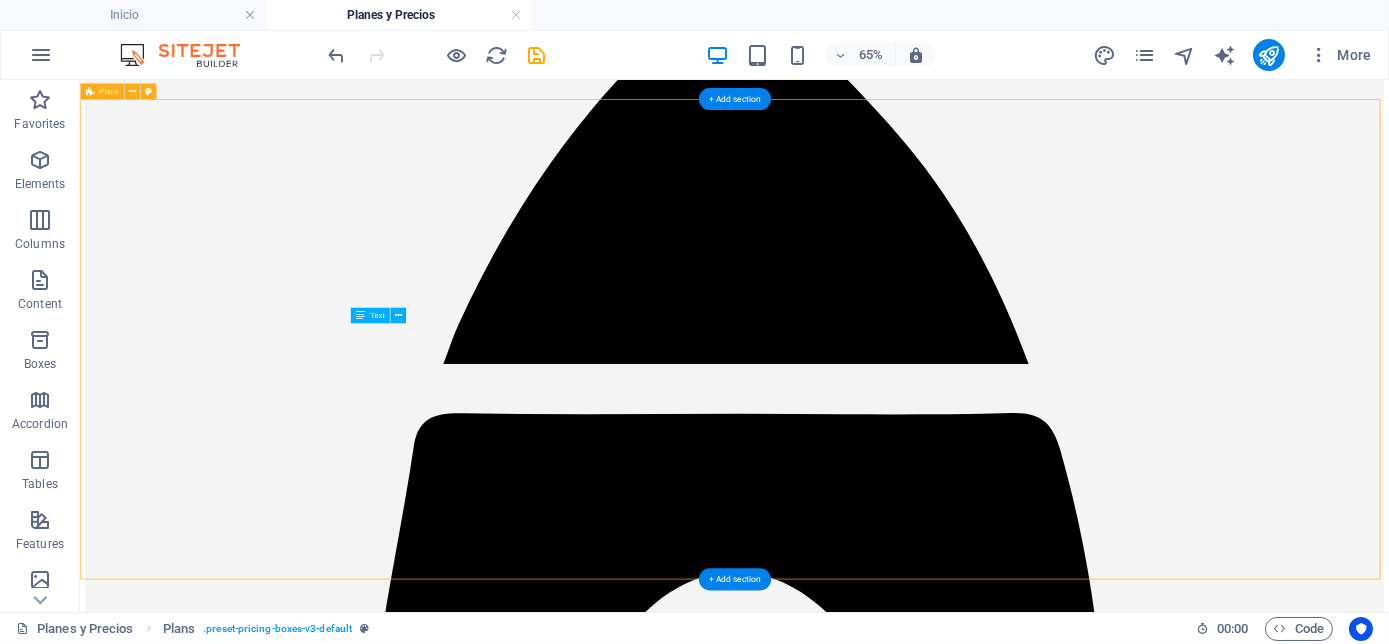 click on "PLAN IMPULSO Para emprendedores que inician su presencia en redes $6,000 + IVA 2 sesiones (video o foto) al mes Contenido Crudo incluido 50 fotos editadas o 4 reels para redes ¡Quiero este impulso! PLAN CRECE Ideal para negocios activos que buscan visibilidad constante $7,500 + IVA 4 sesiones (video o foto) al mes Contenido Crudo incluido 80 fotos editadas u 8 reels para redes ¡Pasar al siguiente nivel! PLAN ESCALA Para marcas que quieren vender, escalar y pautar estratégicamente $9,200 + IVA 4sesiones (video o foto) al mes Contenido Crudo incluido 80 fotos editadas u 8 reels para redes 2 pautas / campañas al mes ¡Quiero escalar!" at bounding box center (1087, 3538) 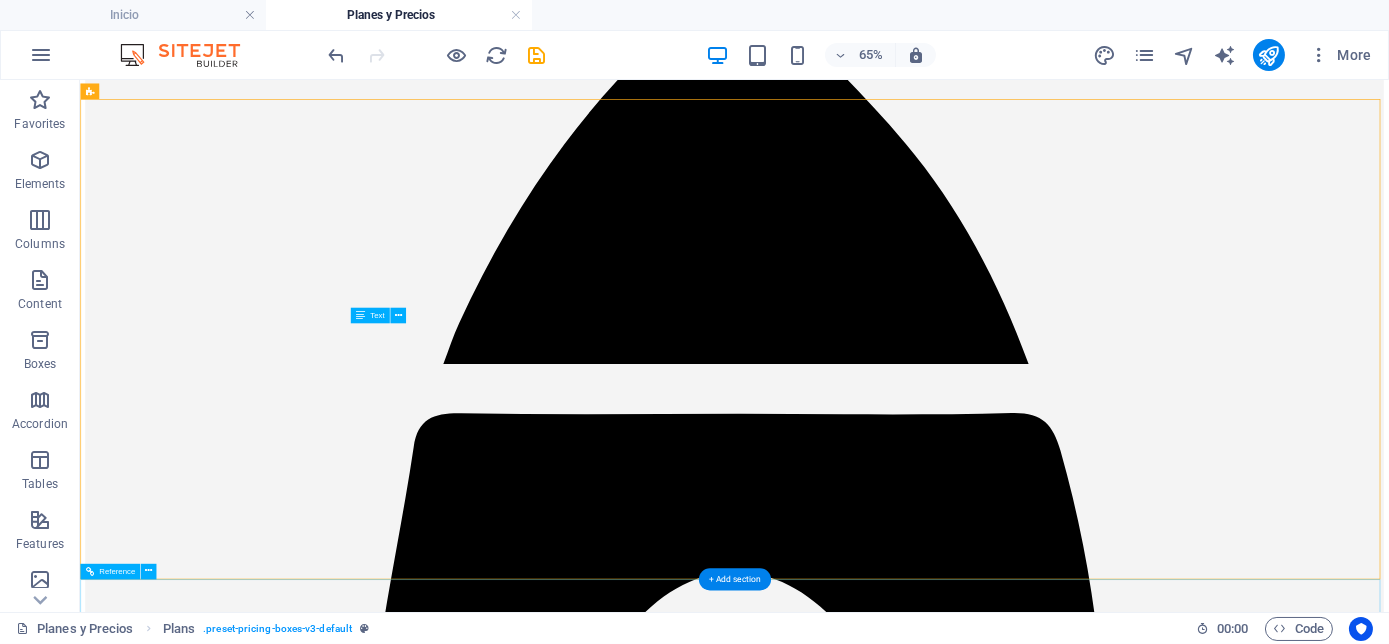 click on "Inicio Servicios Nosotros Contacto Planes y precios Conecta con nosotros: [EMAIL]
Términos y Condiciones Aviso de privacidad Cookies   [WEBSITE]" at bounding box center (1087, 11687) 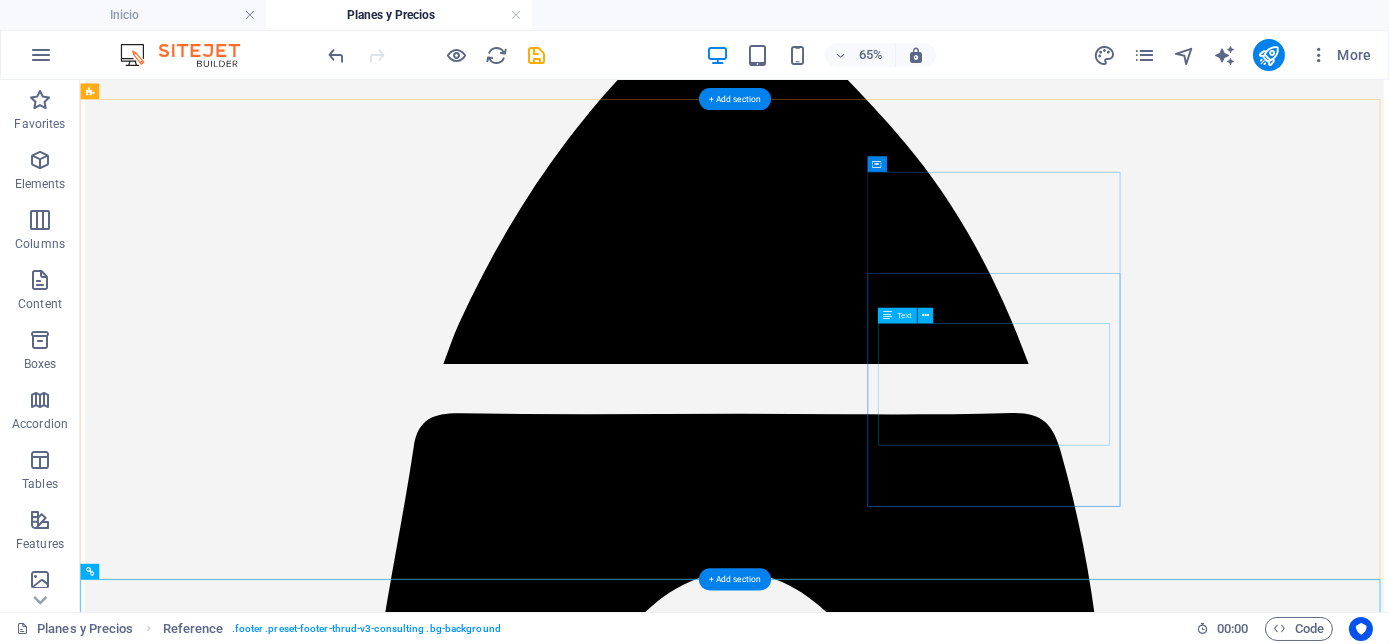 click on "4sesiones (video o foto) al mes Contenido Crudo incluido 80 fotos editadas u 8 reels para redes 2 pautas / campañas al mes" at bounding box center [1087, 7057] 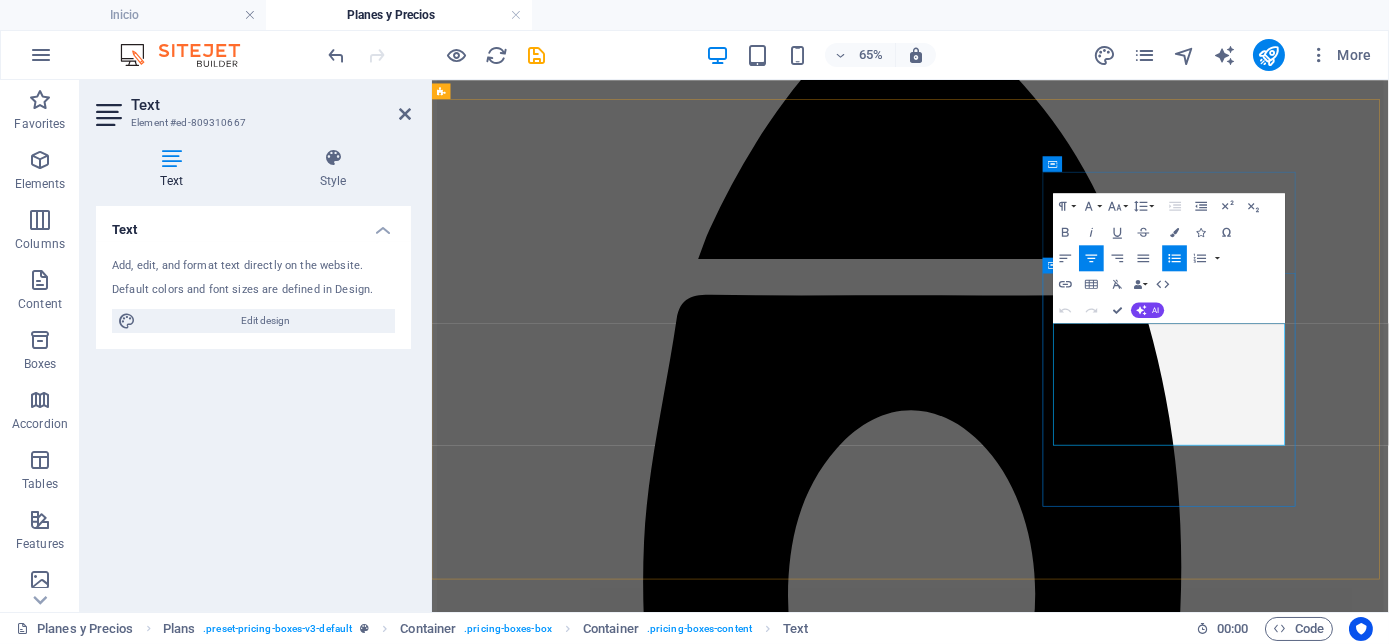 click on "4sesiones (video o foto) al mes" at bounding box center (1187, 5339) 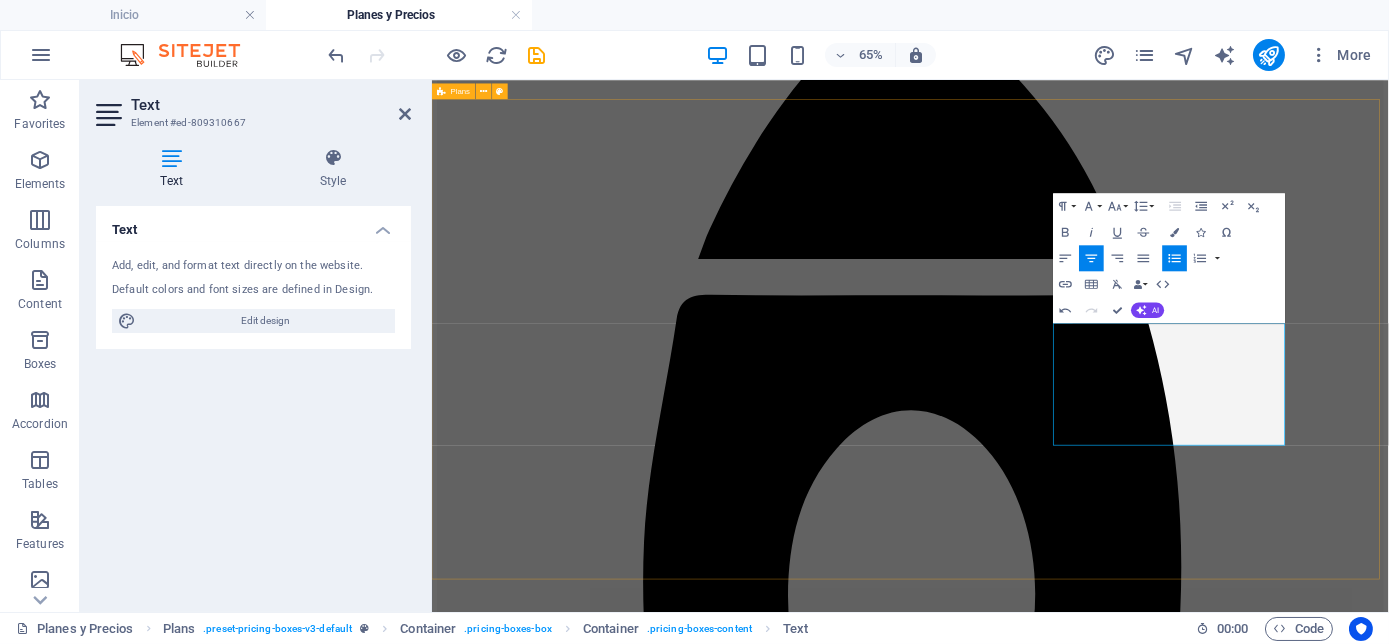 click on "PLAN IMPULSO Para emprendedores que inician su presencia en redes $6,000 + IVA 2 sesiones (video o foto) al mes Contenido Crudo incluido 50 fotos editadas o 4 reels para redes ¡Quiero este impulso! PLAN CRECE Ideal para negocios activos que buscan visibilidad constante $7,500 + IVA 4 sesiones (video o foto) al mes Contenido Crudo incluido 80 fotos editadas u 8 reels para redes ¡Pasar al siguiente nivel! PLAN ESCALA Para marcas que quieren vender, escalar y pautar estratégicamente $9,200 + IVA 4  sesiones (video o foto) al mes Contenido Crudo incluido 80 fotos editadas u 8 reels para redes 2 pautas / campañas al mes ¡Quiero escalar!" at bounding box center [1167, 2693] 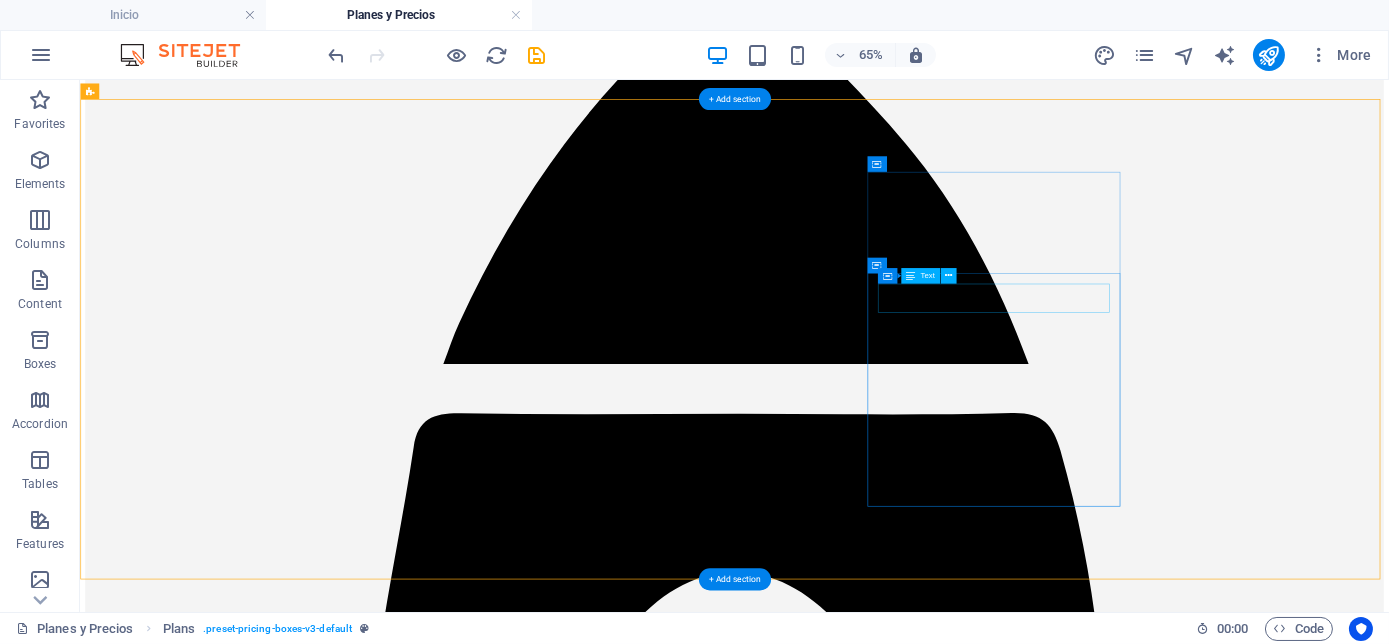 click on "$9,200 + IVA" at bounding box center (1087, 6964) 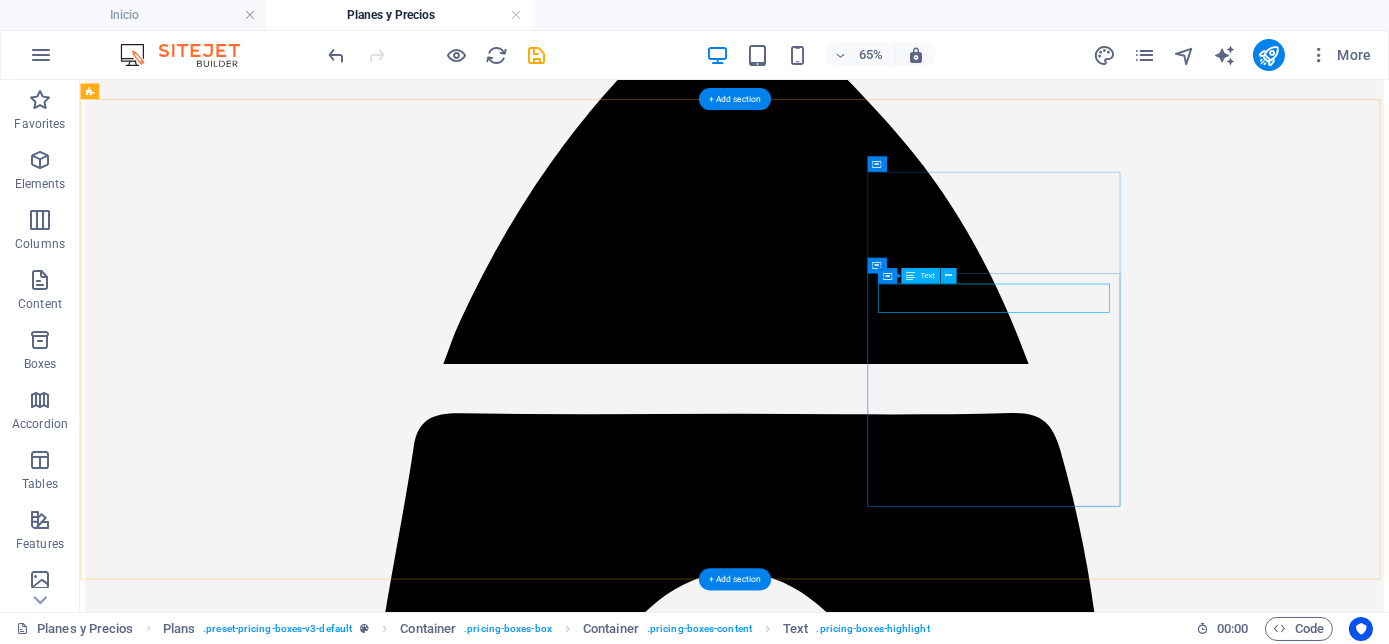 click on "$9,200 + IVA" at bounding box center [1087, 6964] 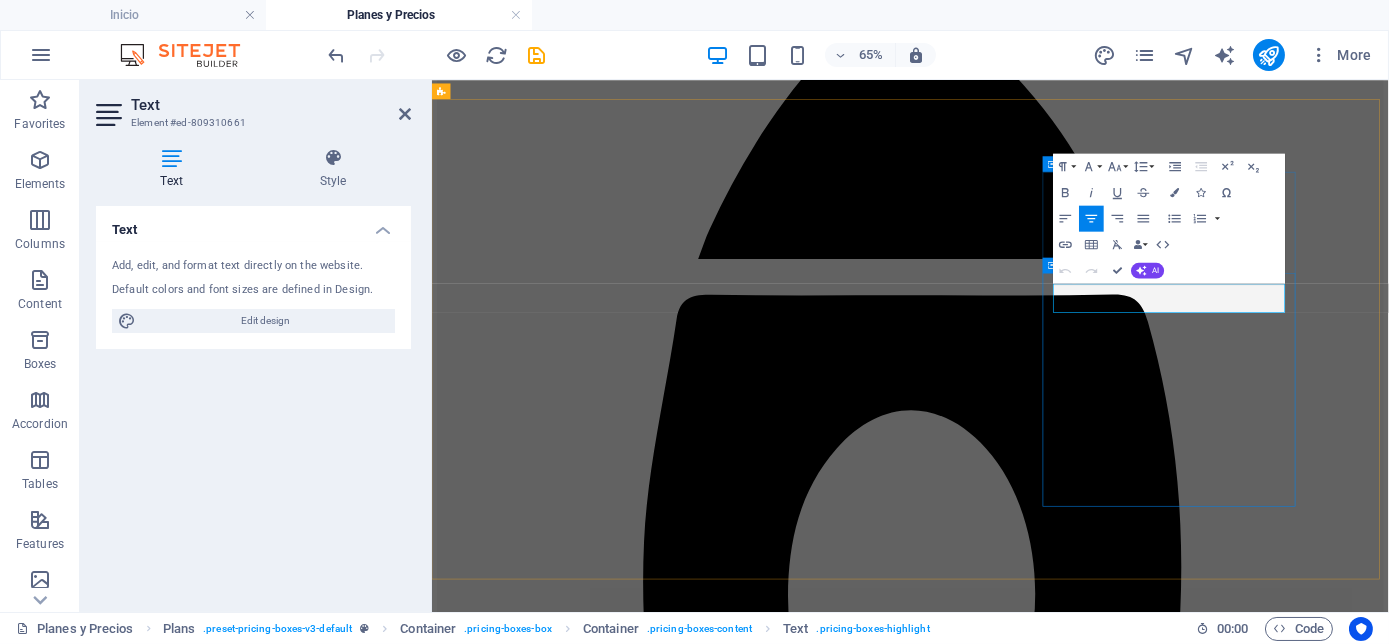 drag, startPoint x: 1677, startPoint y: 410, endPoint x: 1410, endPoint y: 406, distance: 267.02997 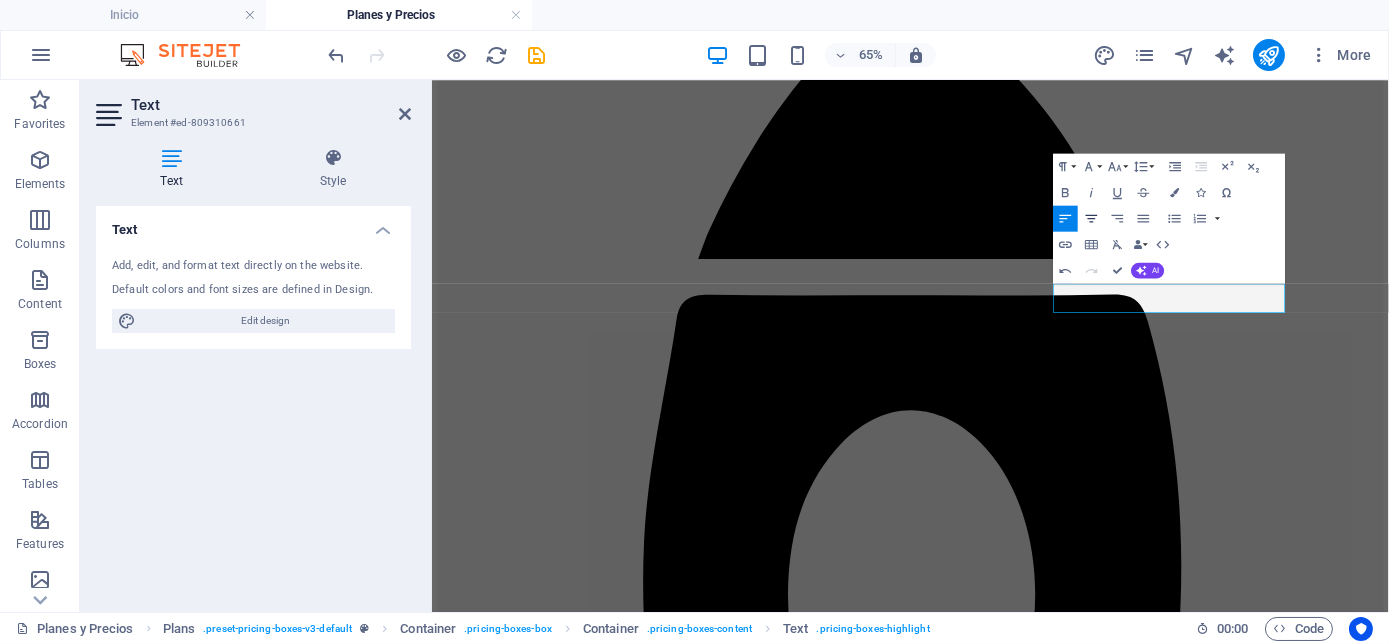 click 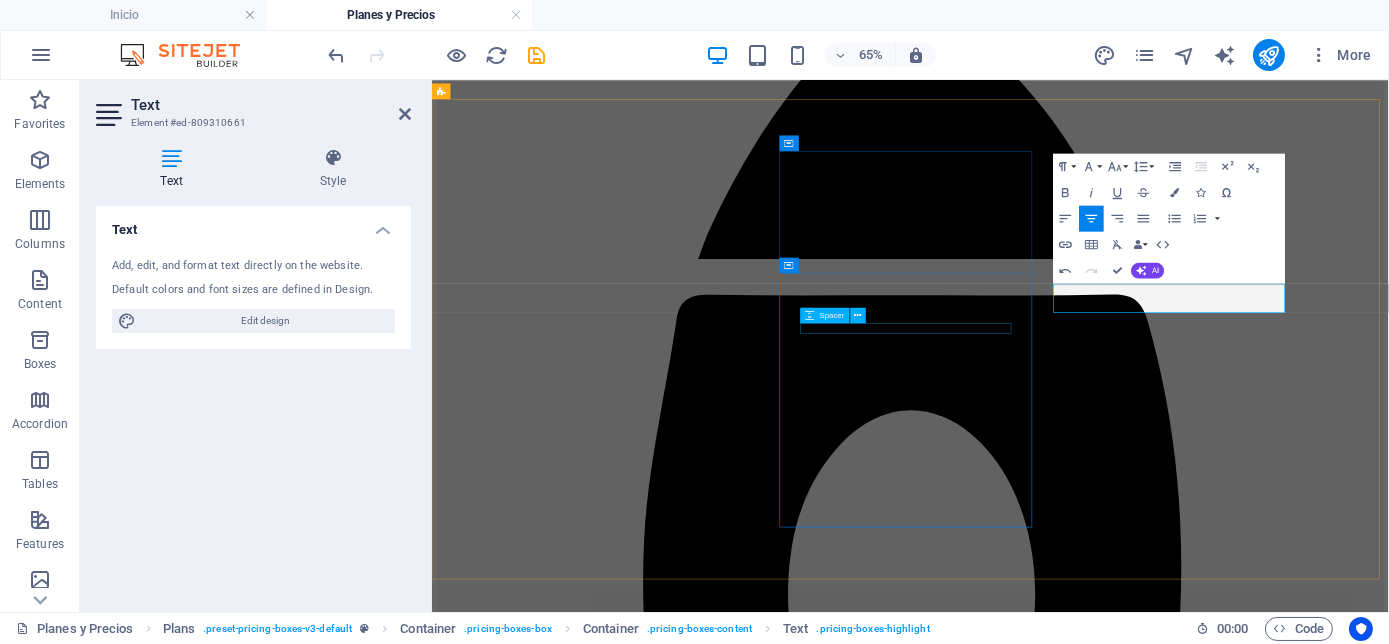 click at bounding box center (1167, 3517) 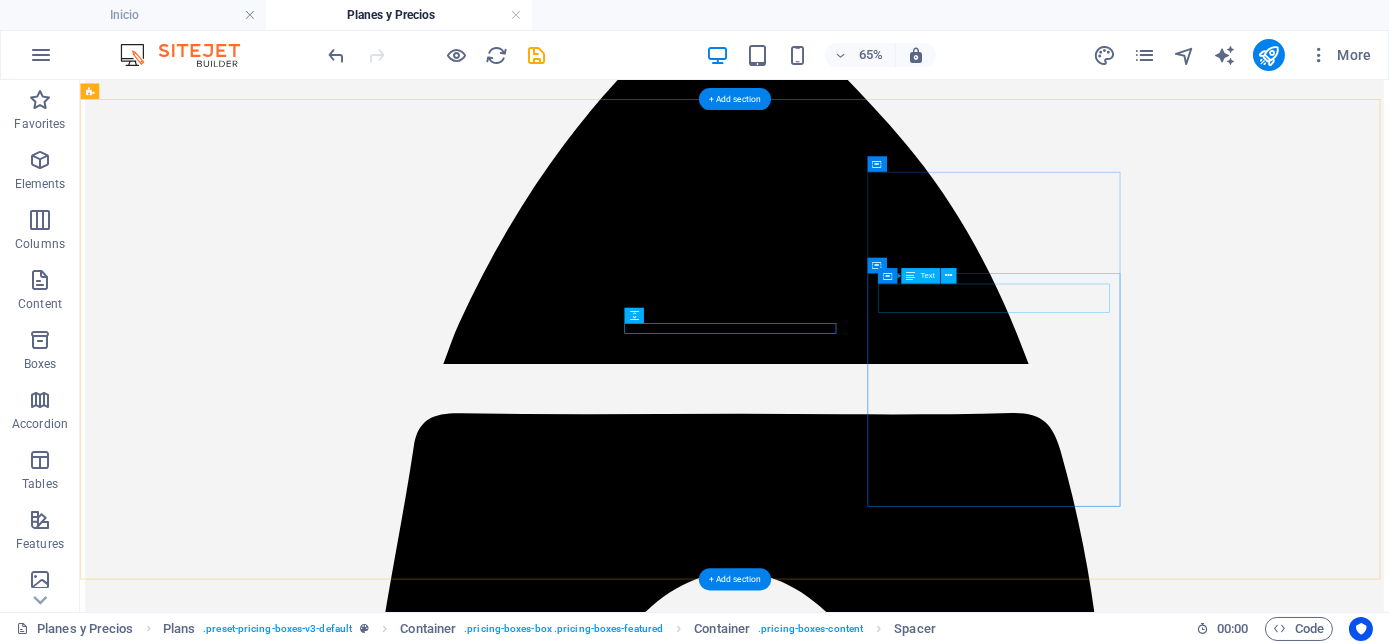 click on "ESCALA" at bounding box center (1087, 6964) 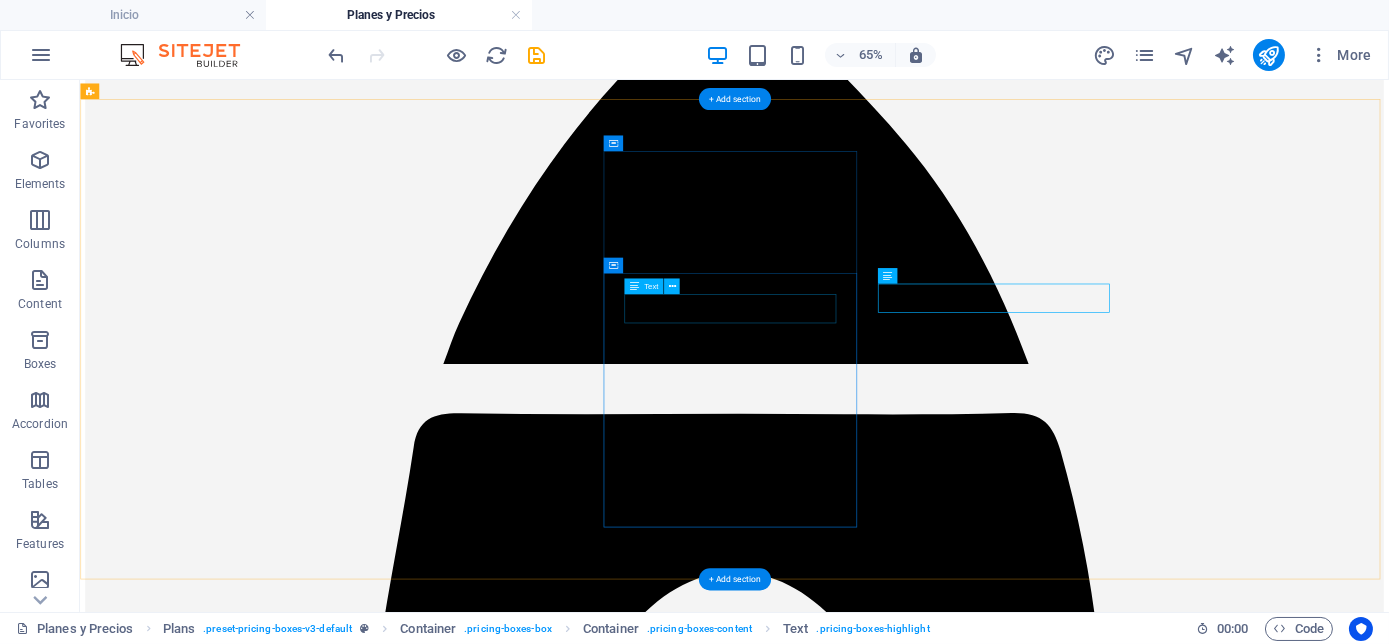 click on "$7,500 + IVA" at bounding box center [1087, 4633] 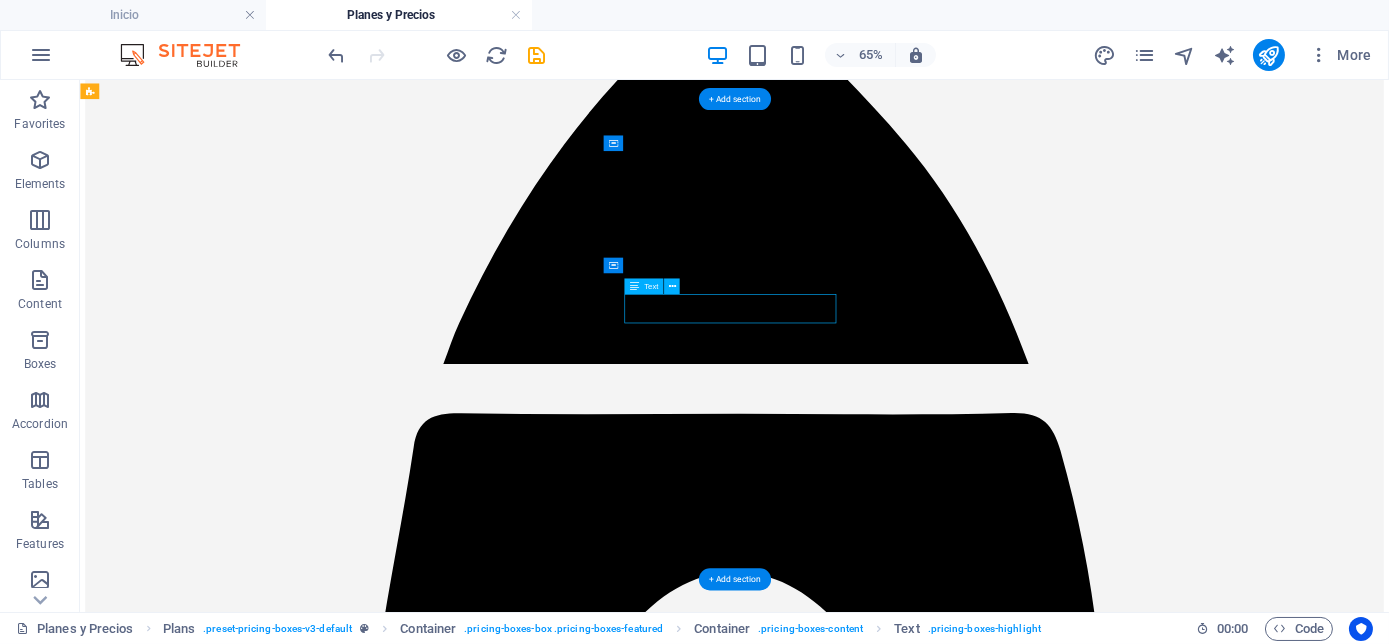 click on "$7,500 + IVA" at bounding box center (1087, 4633) 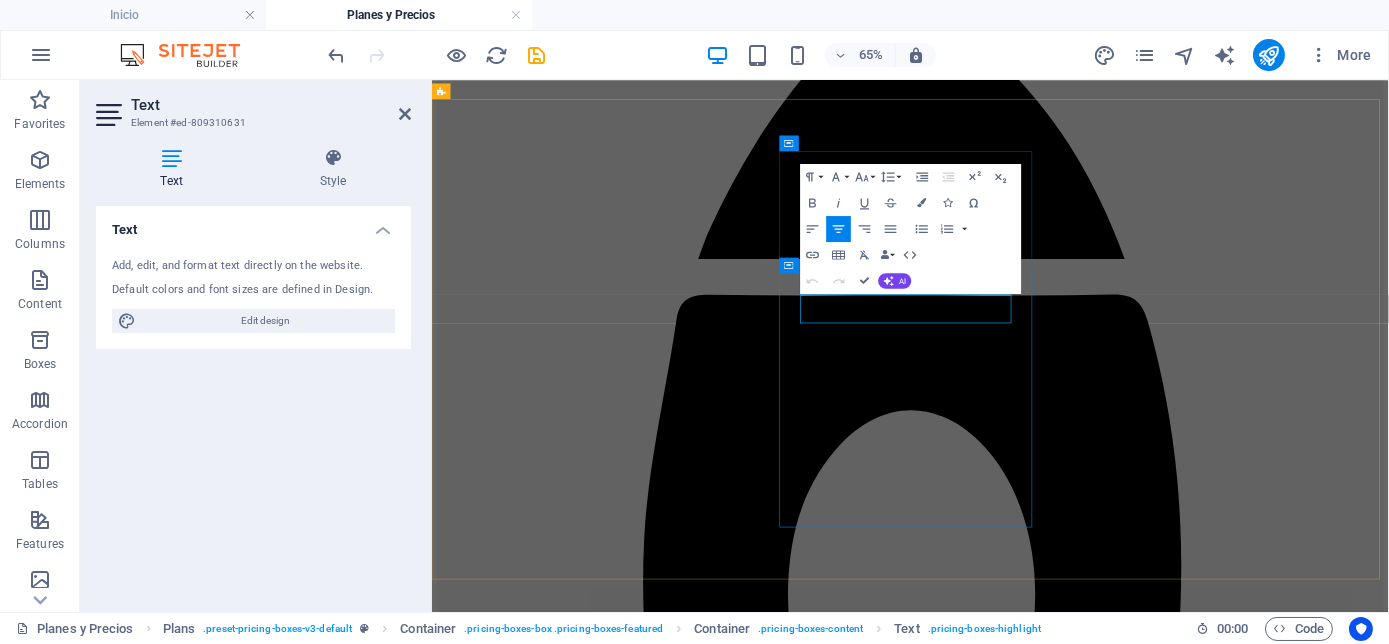 click on "$7,500 + IVA" at bounding box center [1167, 3484] 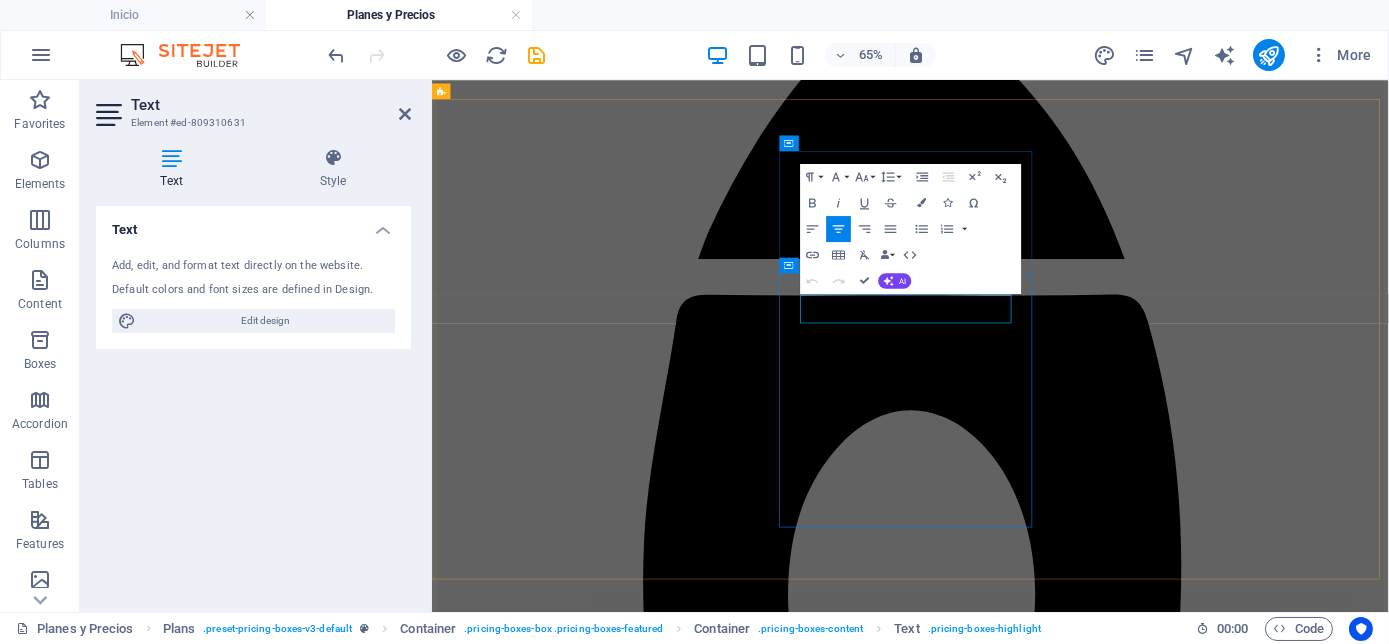 click on "$7,500 + IVA" at bounding box center [1167, 3484] 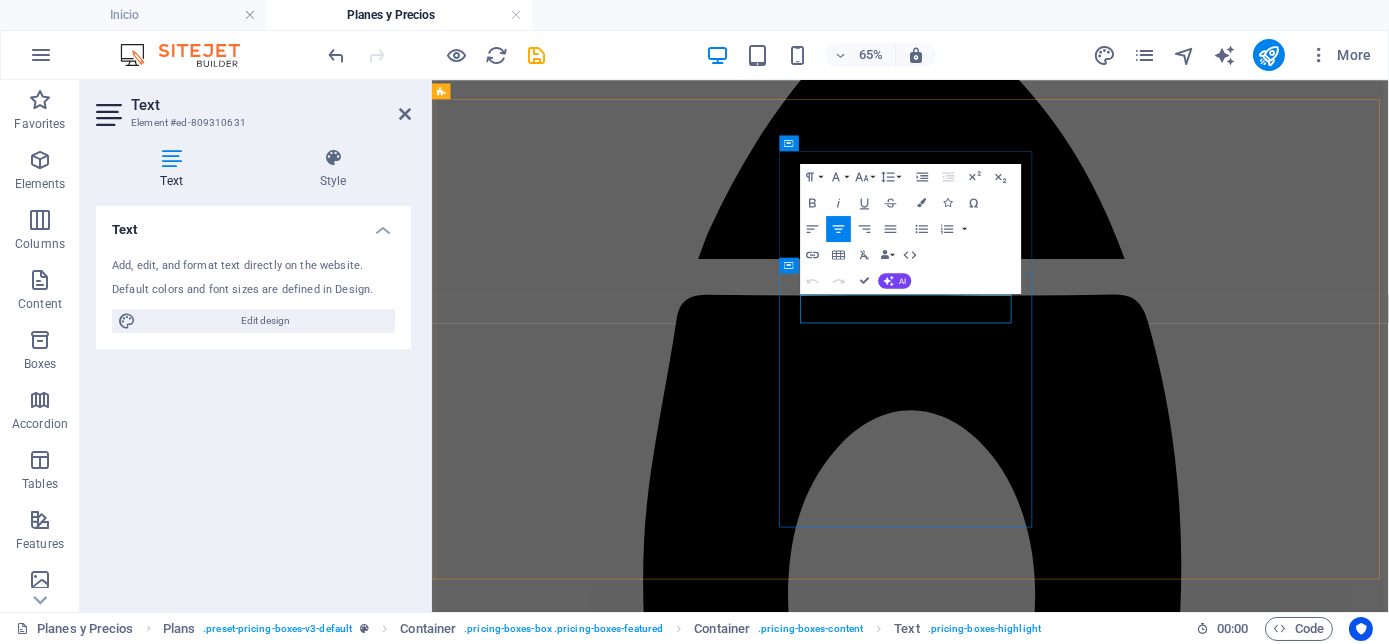type 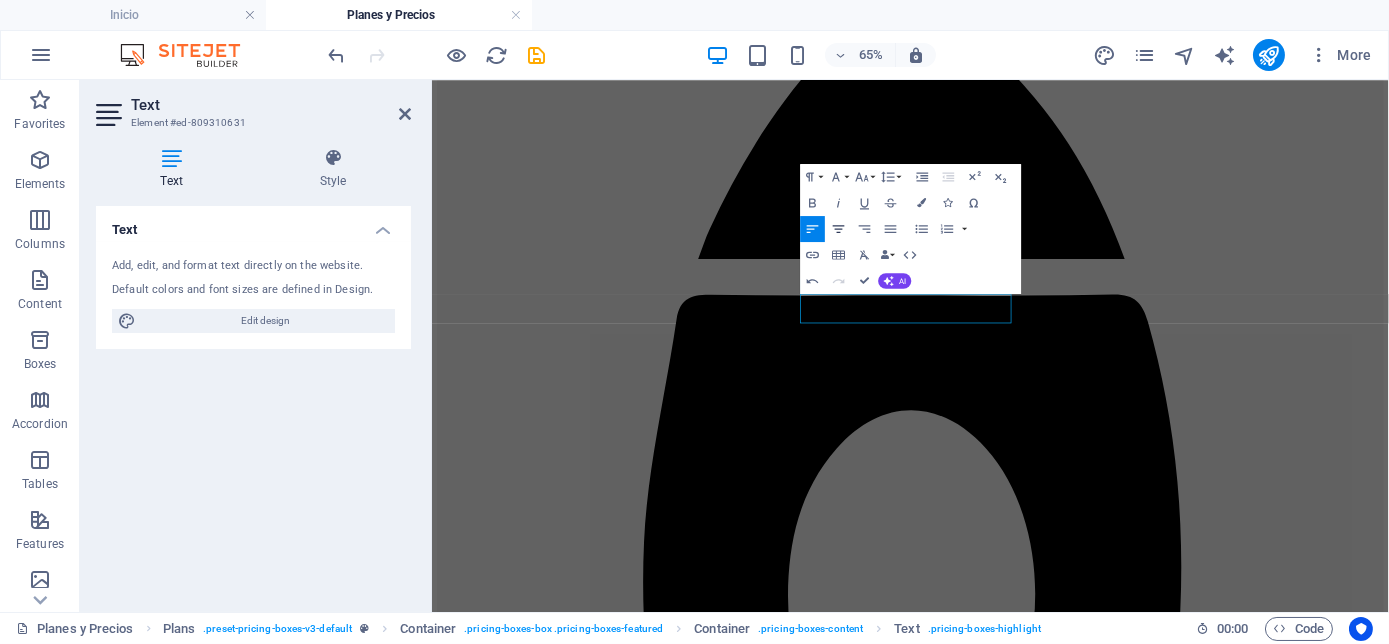 click 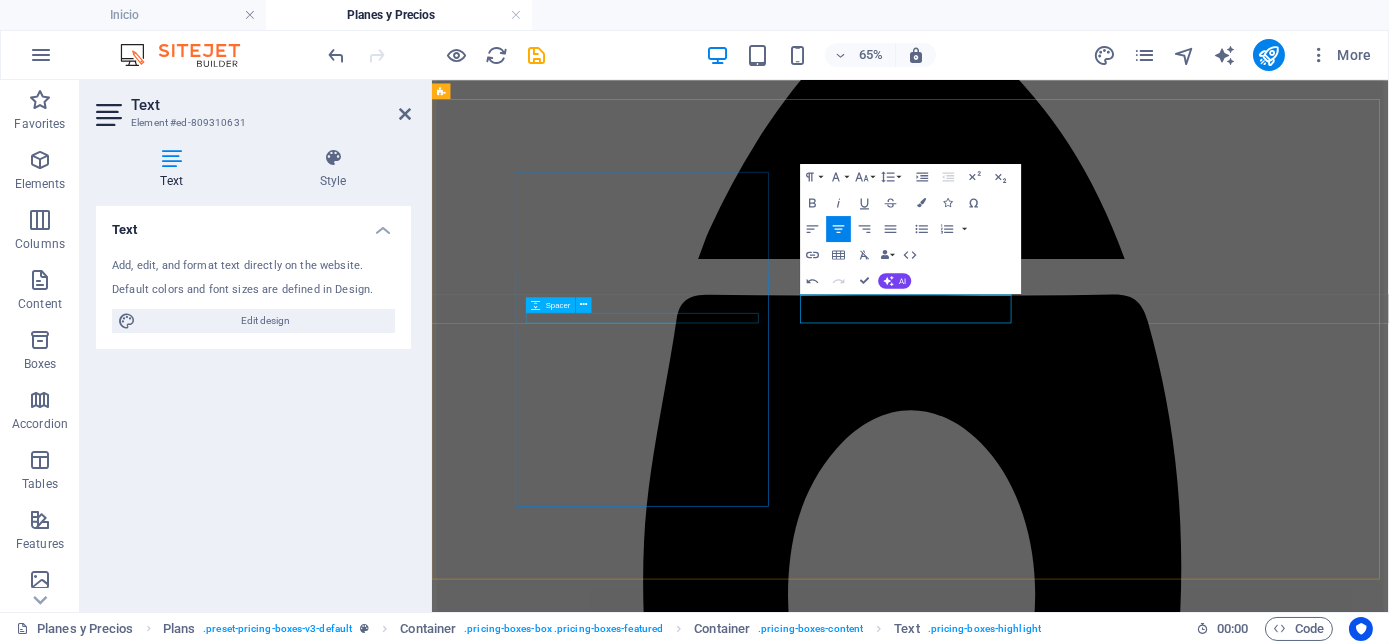 click at bounding box center (1167, 1888) 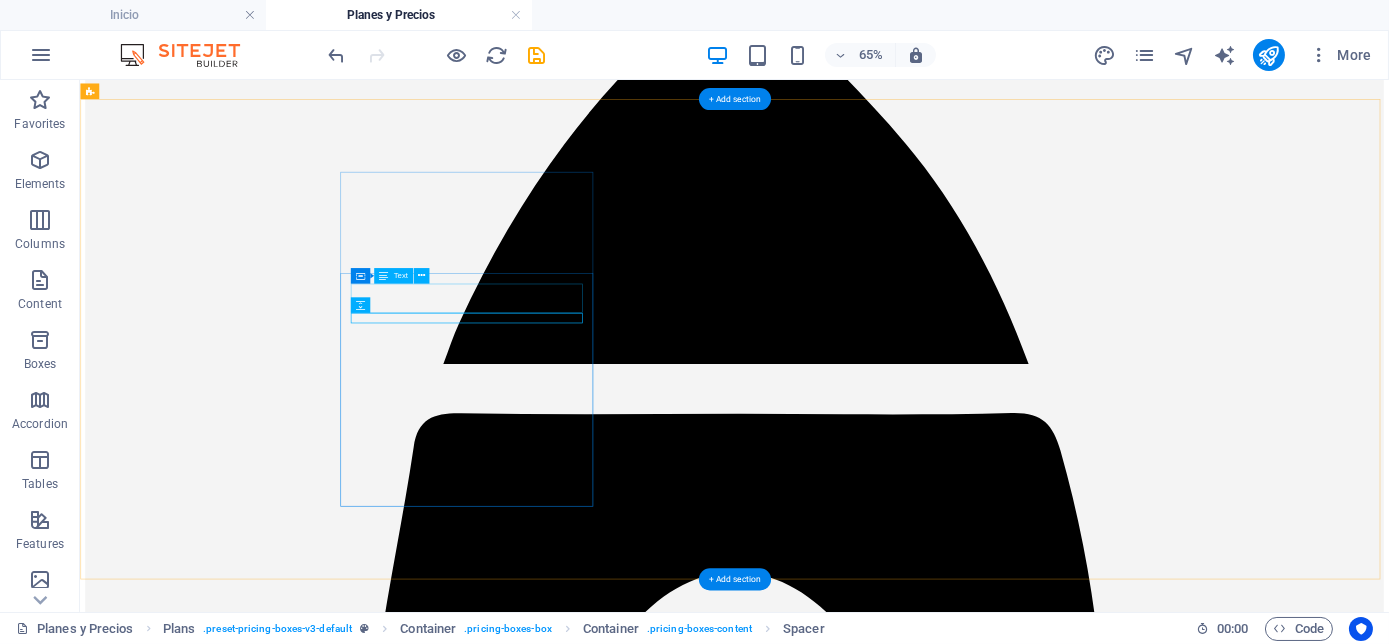 click on "$6,000 + IVA" at bounding box center [1087, 2522] 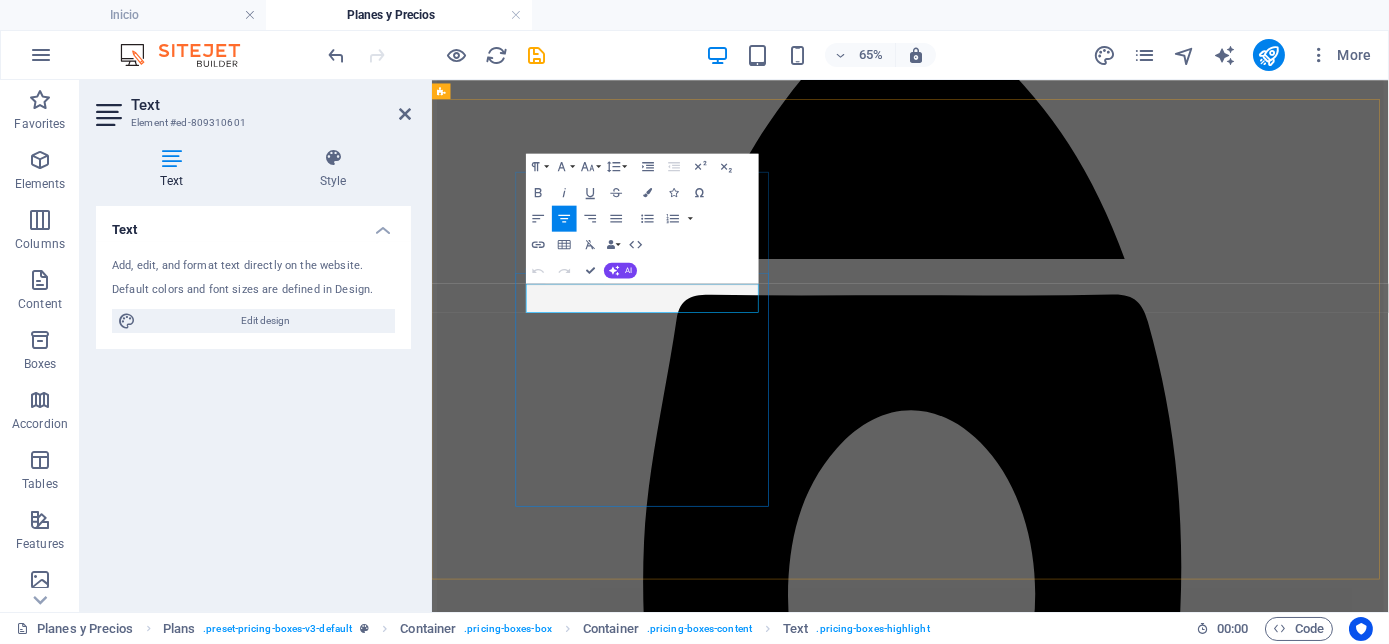 click on "$6,000 + IVA" at bounding box center (1167, 1855) 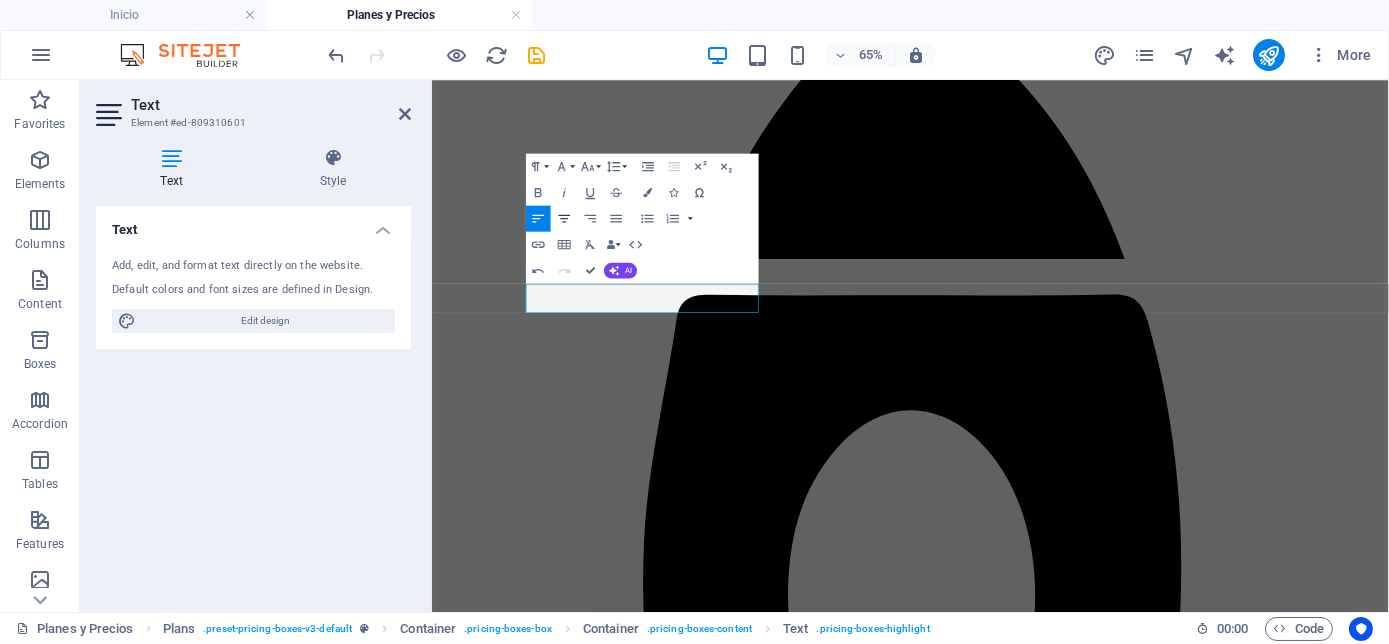 click 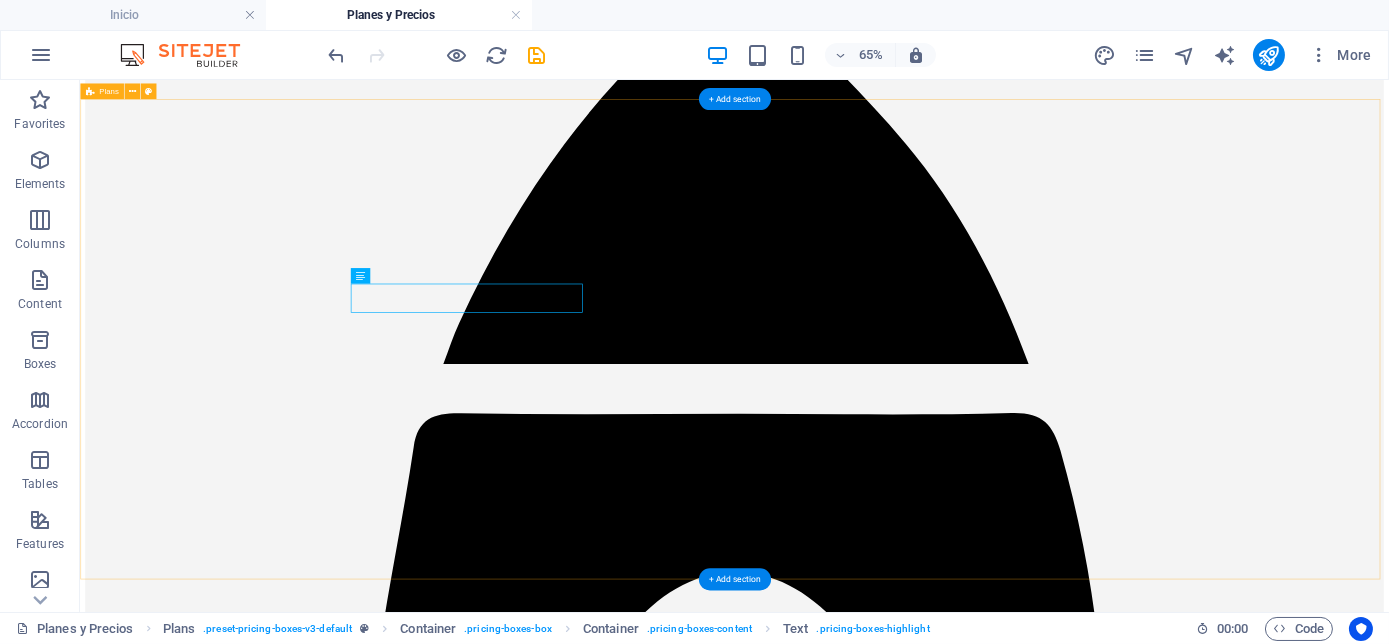 click on "PLAN IMPULSO Para emprendedores que inician su presencia en redes IMPULSATE 2 sesiones (video o foto) al mes Contenido Crudo incluido 50 fotos editadas o 4 reels para redes ¡Quiero este impulso! PLAN CRECE Ideal para negocios activos que buscan visibilidad constante CRECE 4 sesiones (video o foto) al mes Contenido Crudo incluido 80 fotos editadas u 8 reels para redes ¡Pasar al siguiente nivel! PLAN ESCALA Para marcas que quieren vender, escalar y pautar estratégicamente ESCALA 4 sesiones (video o foto) al mes Contenido Crudo incluido 80 fotos editadas u 8 reels para redes 2 pautas / campañas al mes ¡Quiero escalar!" at bounding box center [1087, 3538] 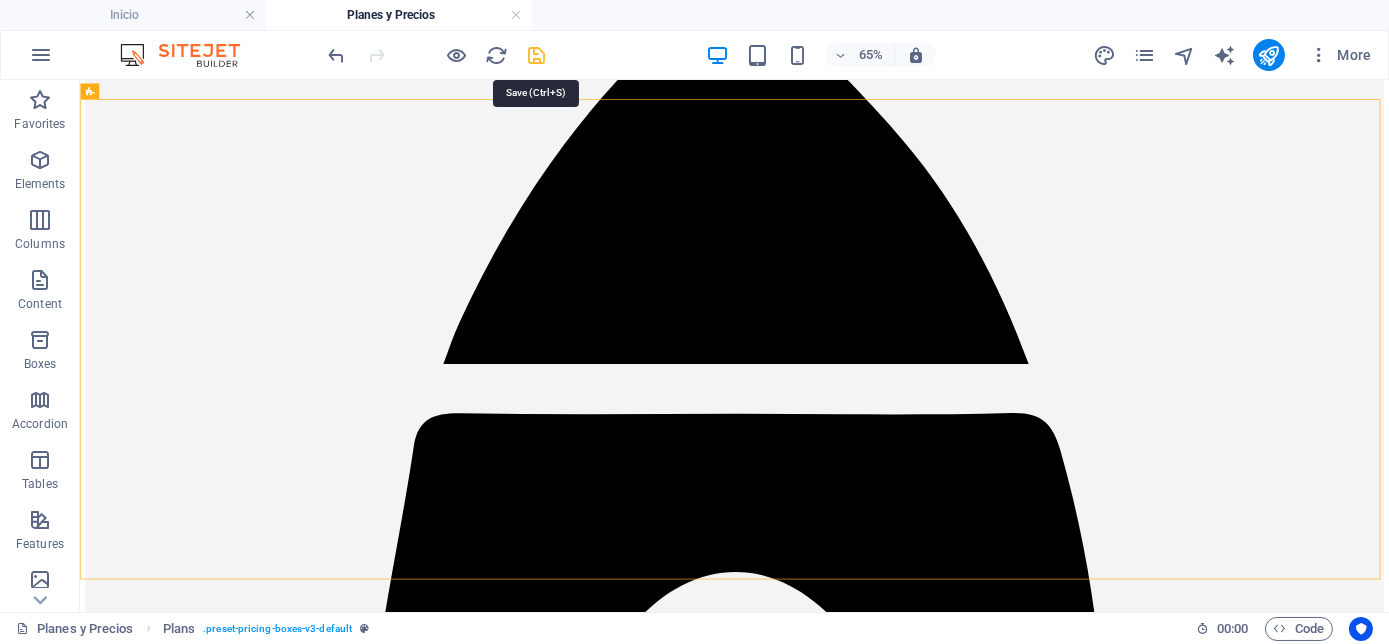 click at bounding box center [537, 55] 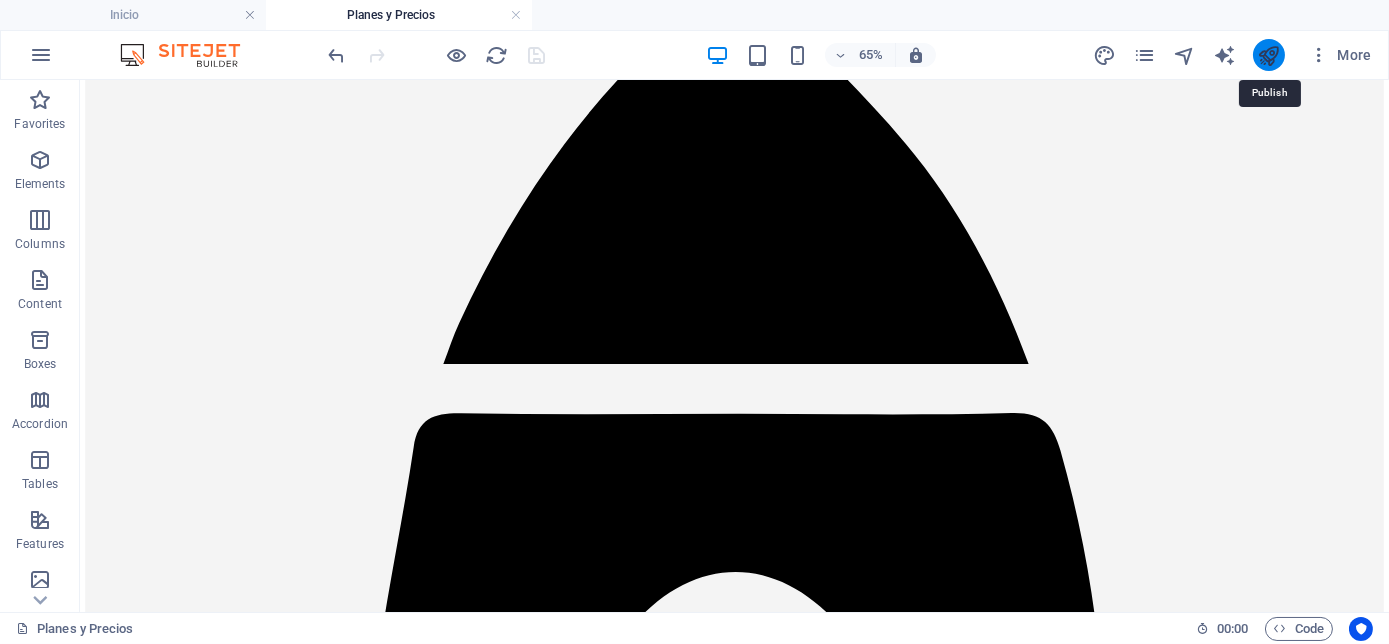 click at bounding box center [1268, 55] 